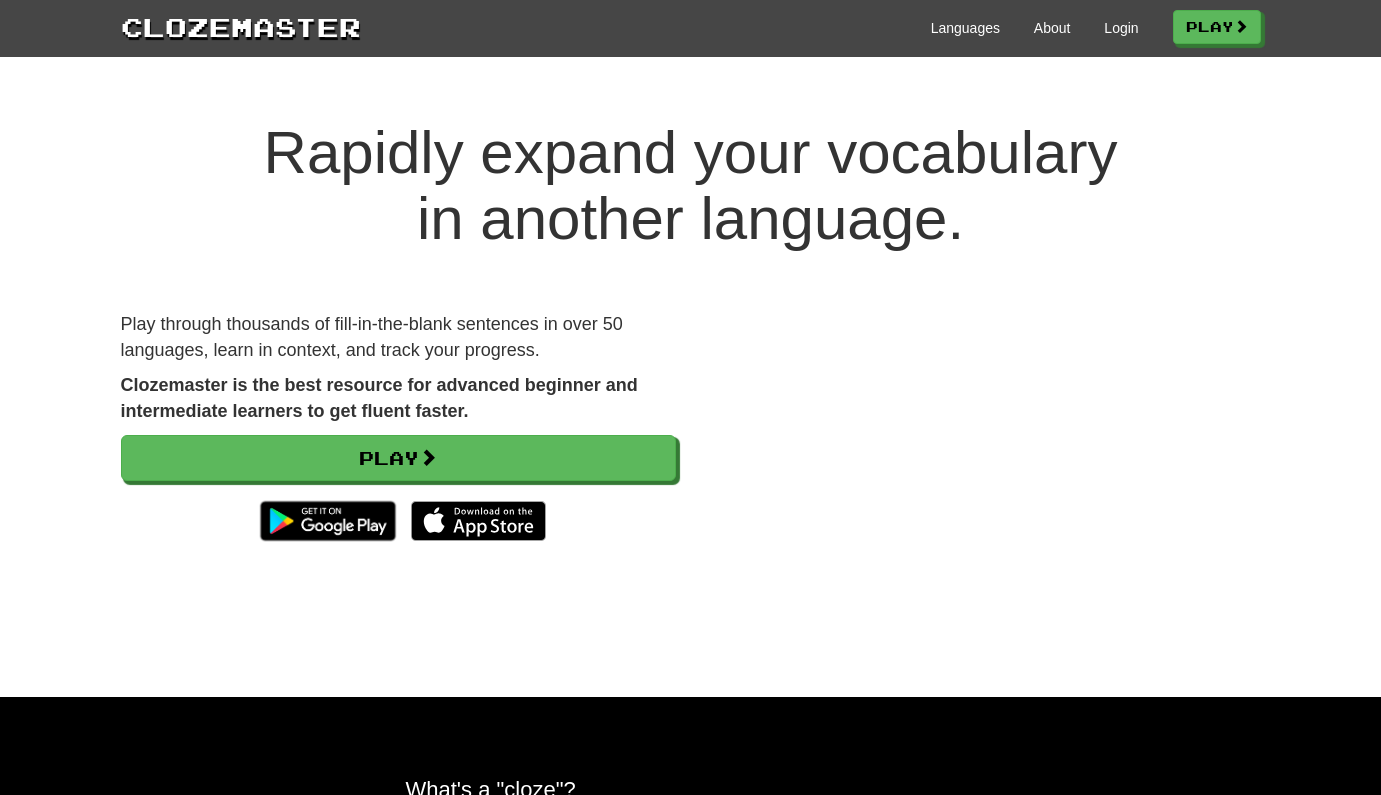scroll, scrollTop: 0, scrollLeft: 0, axis: both 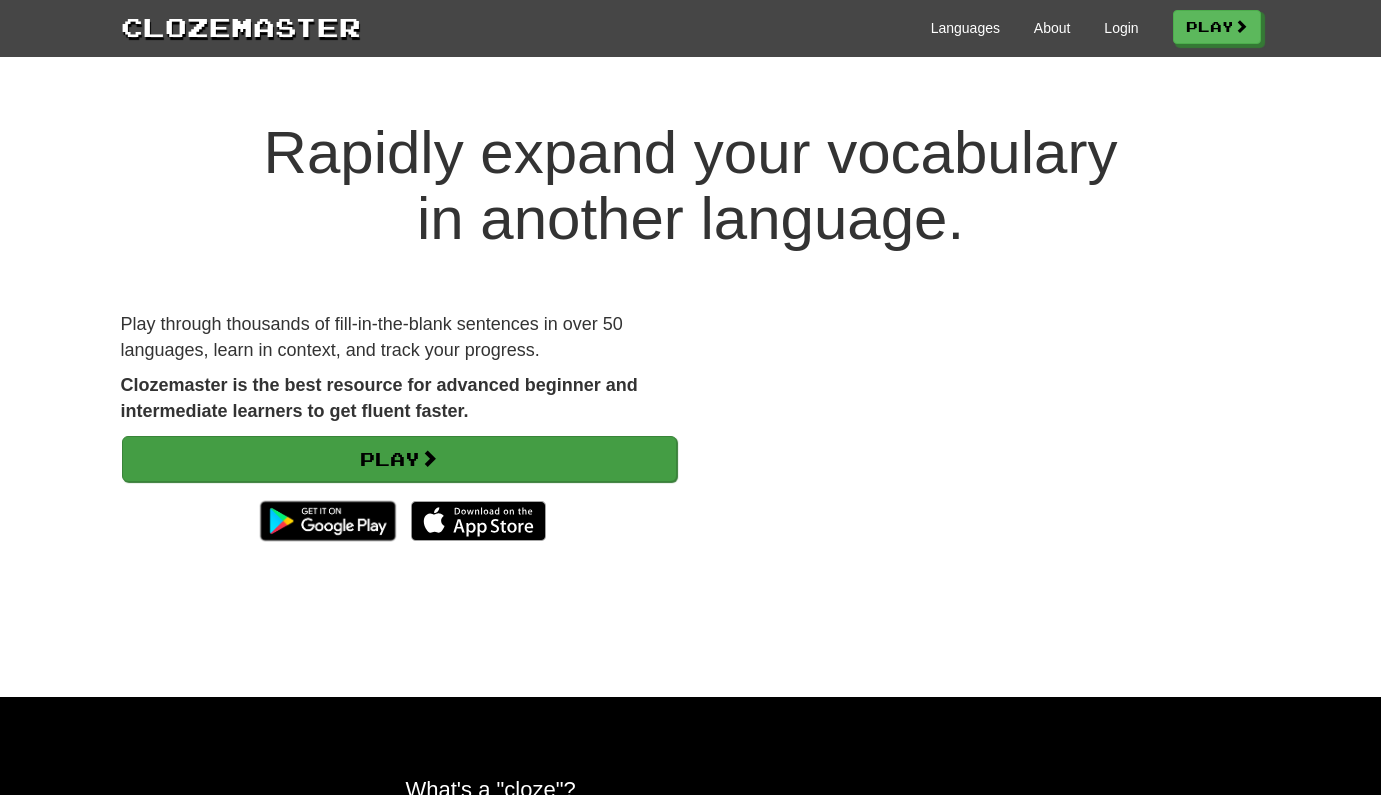click on "Play" at bounding box center [399, 459] 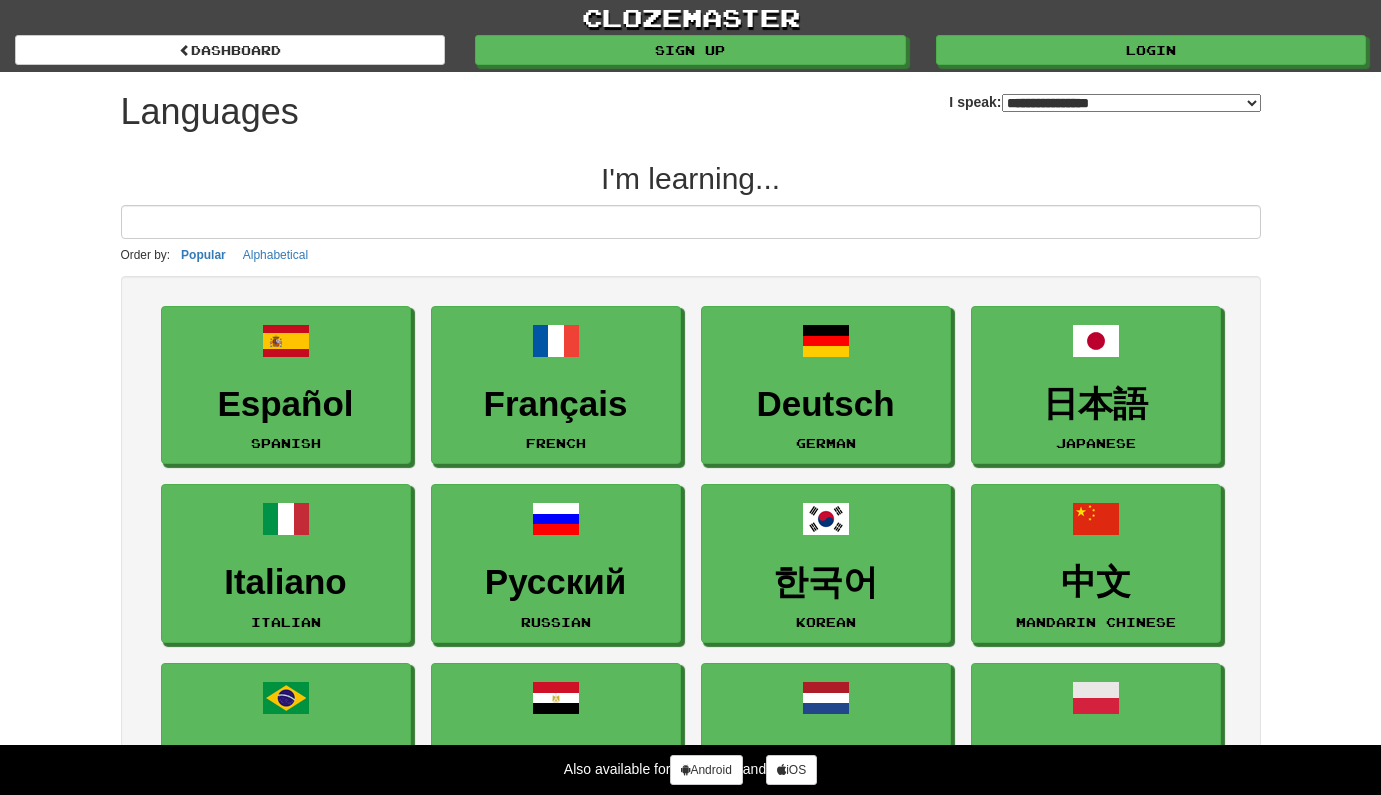 select on "*******" 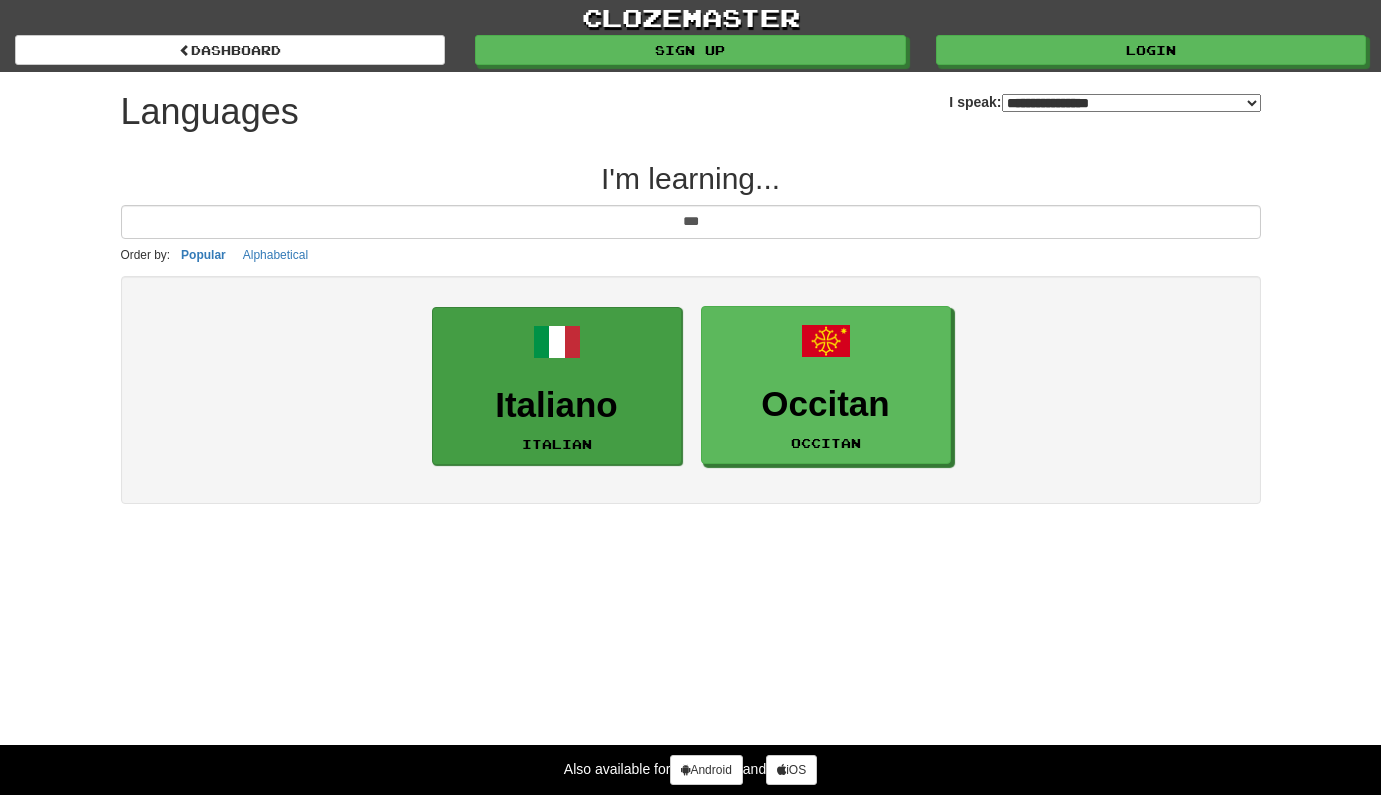 type on "***" 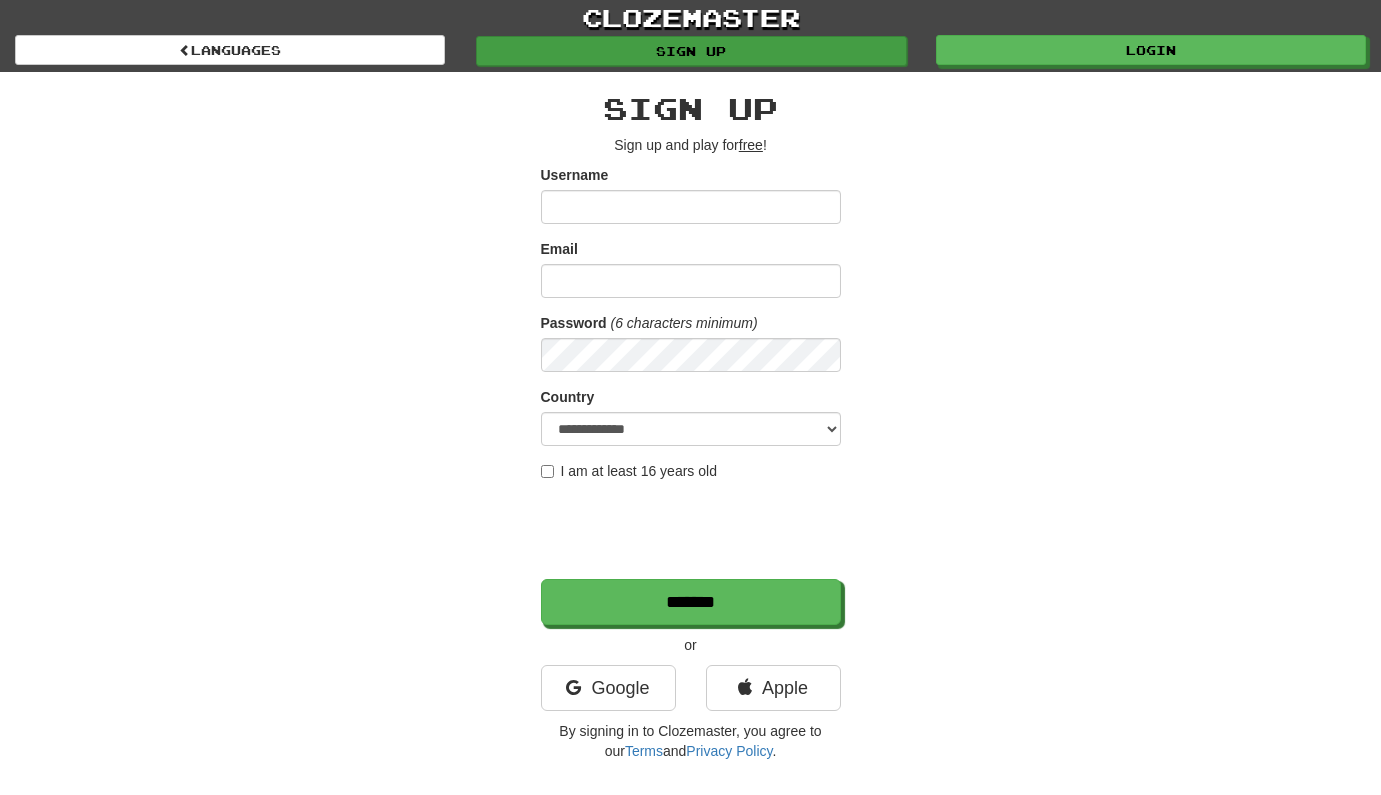 scroll, scrollTop: 0, scrollLeft: 0, axis: both 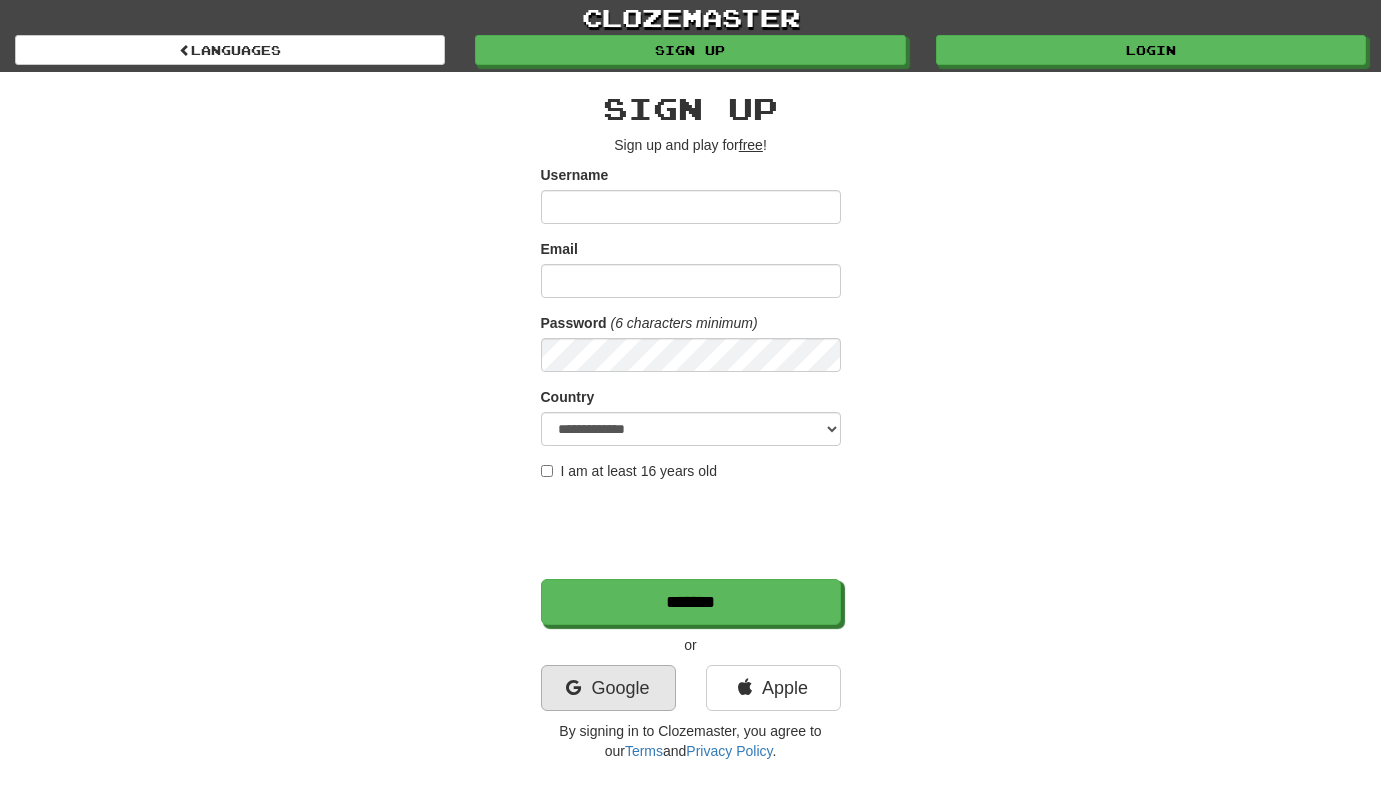 click on "Google" at bounding box center (608, 688) 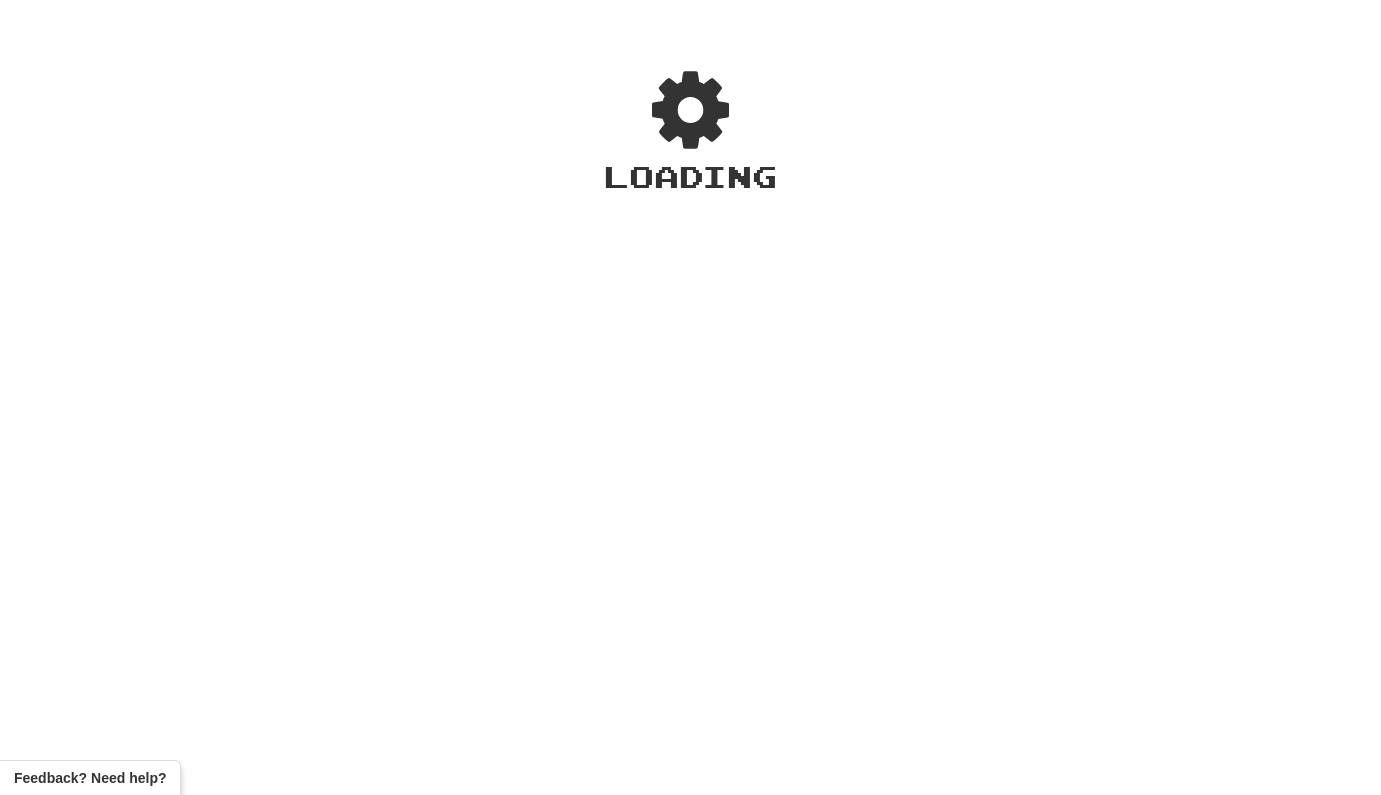 scroll, scrollTop: 0, scrollLeft: 0, axis: both 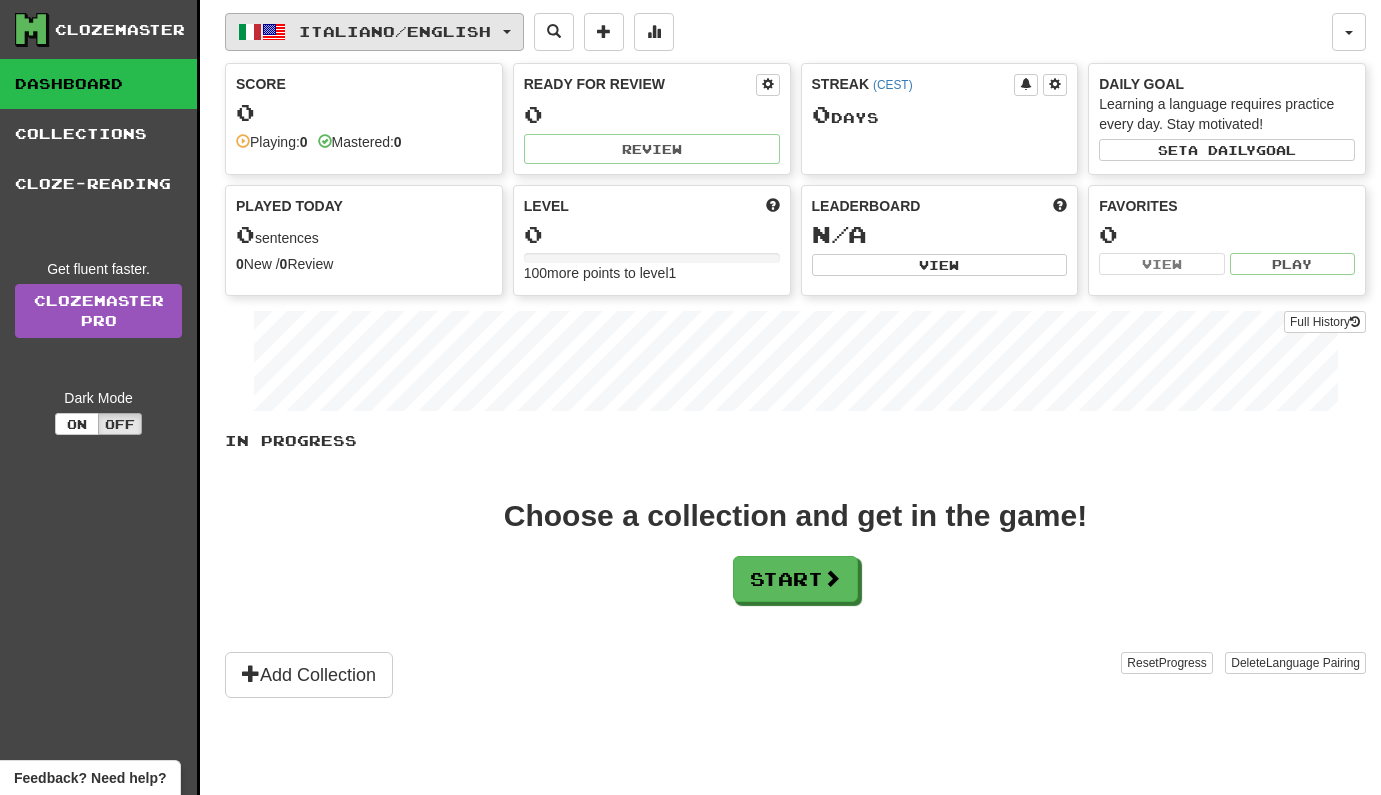 click on "Italiano  /  English" at bounding box center [395, 31] 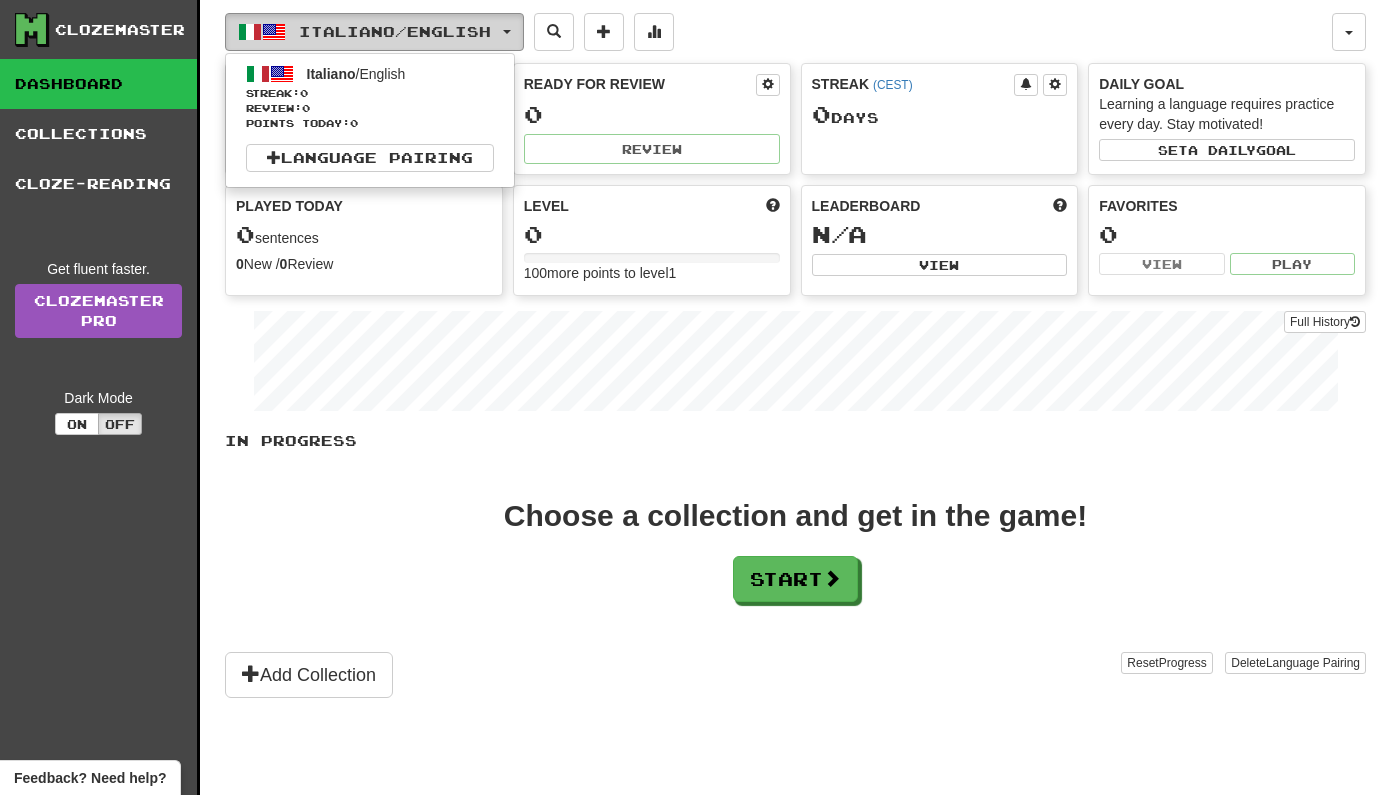 click on "Italiano  /  English" at bounding box center (395, 31) 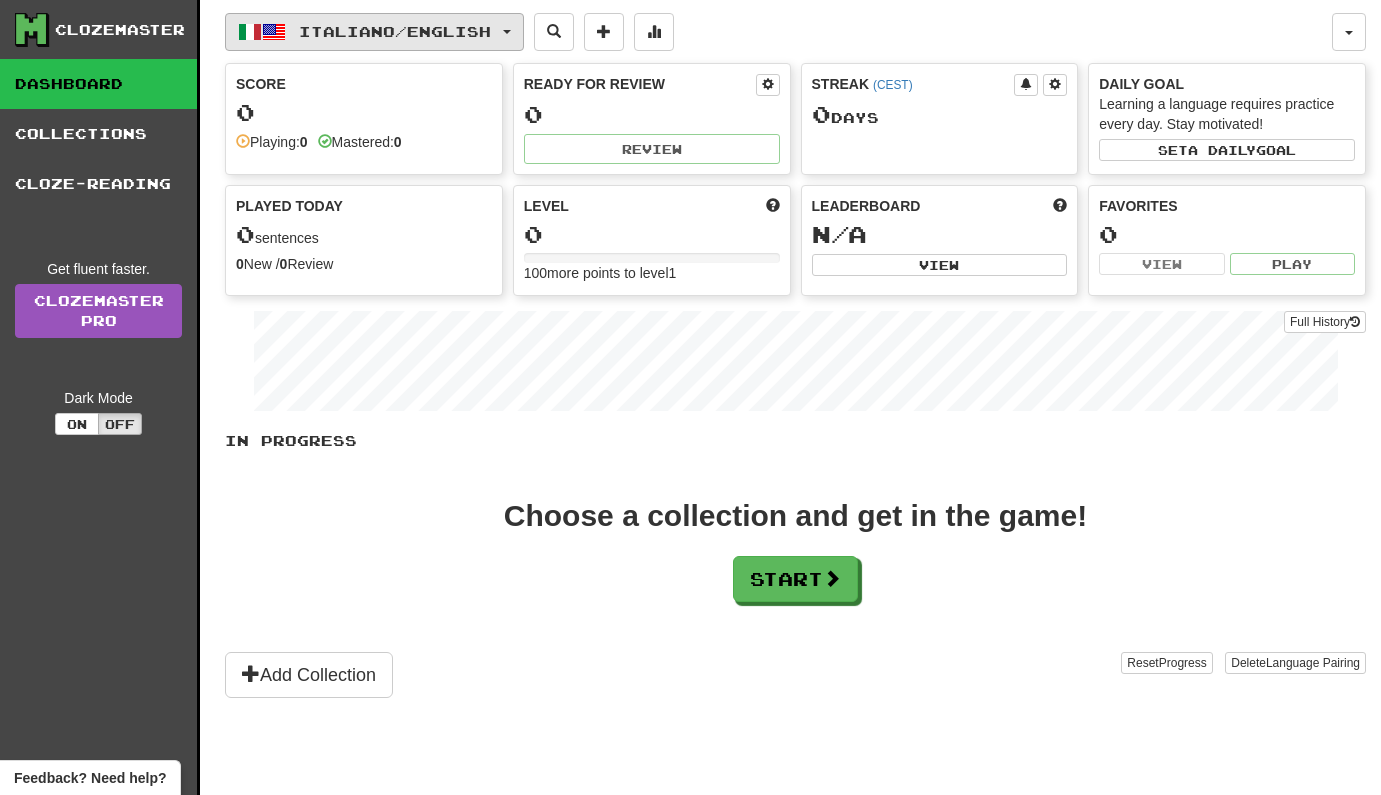 click on "Italiano  /  English" at bounding box center (395, 31) 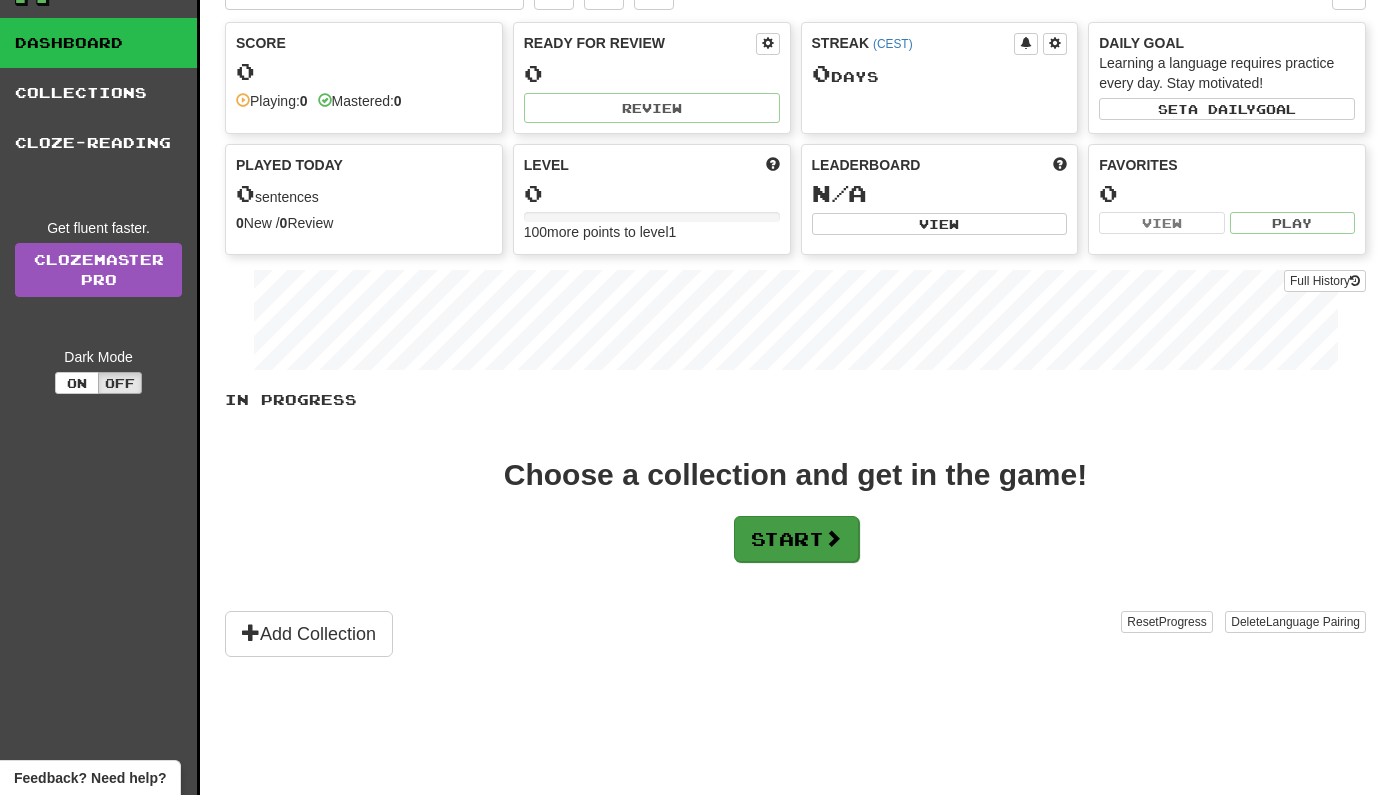 scroll, scrollTop: 44, scrollLeft: 0, axis: vertical 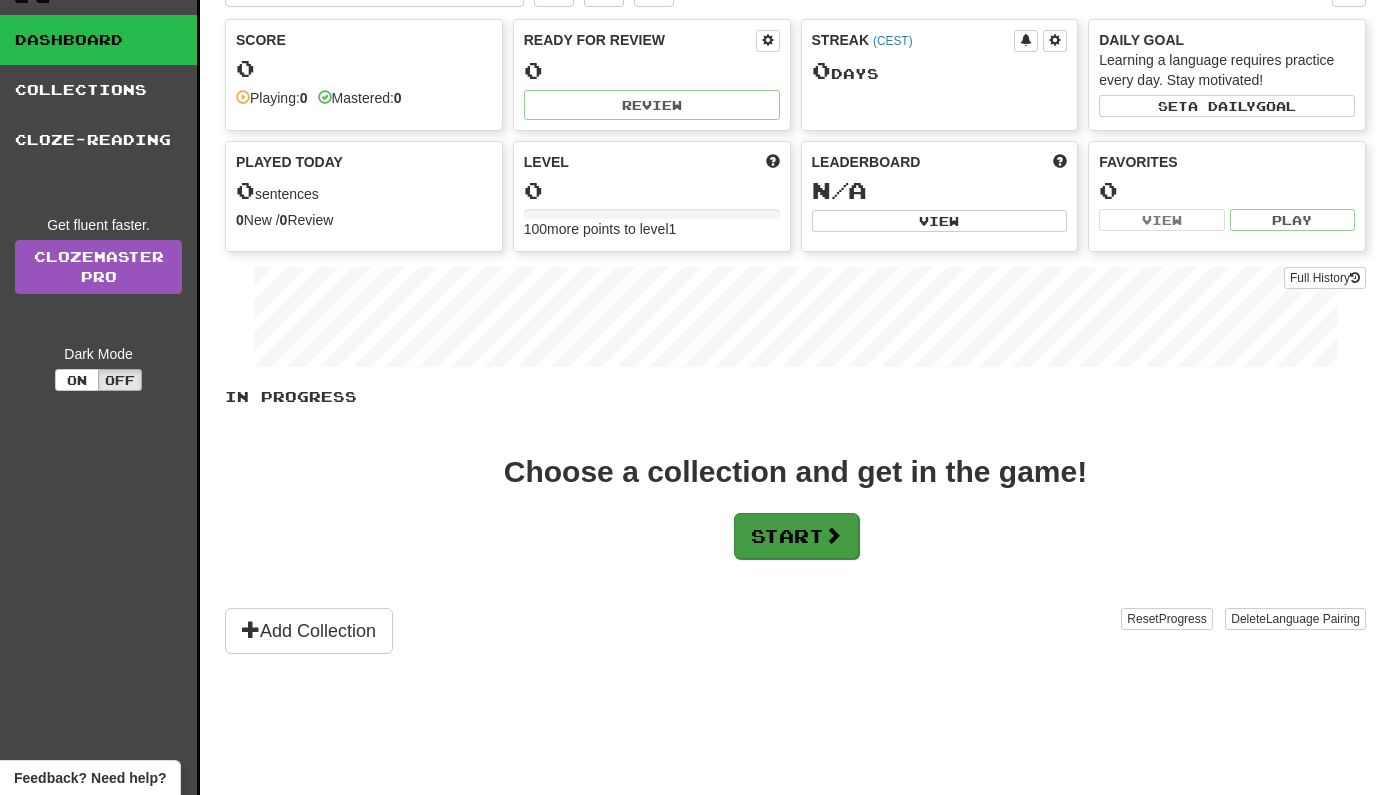 click on "Start" at bounding box center [796, 536] 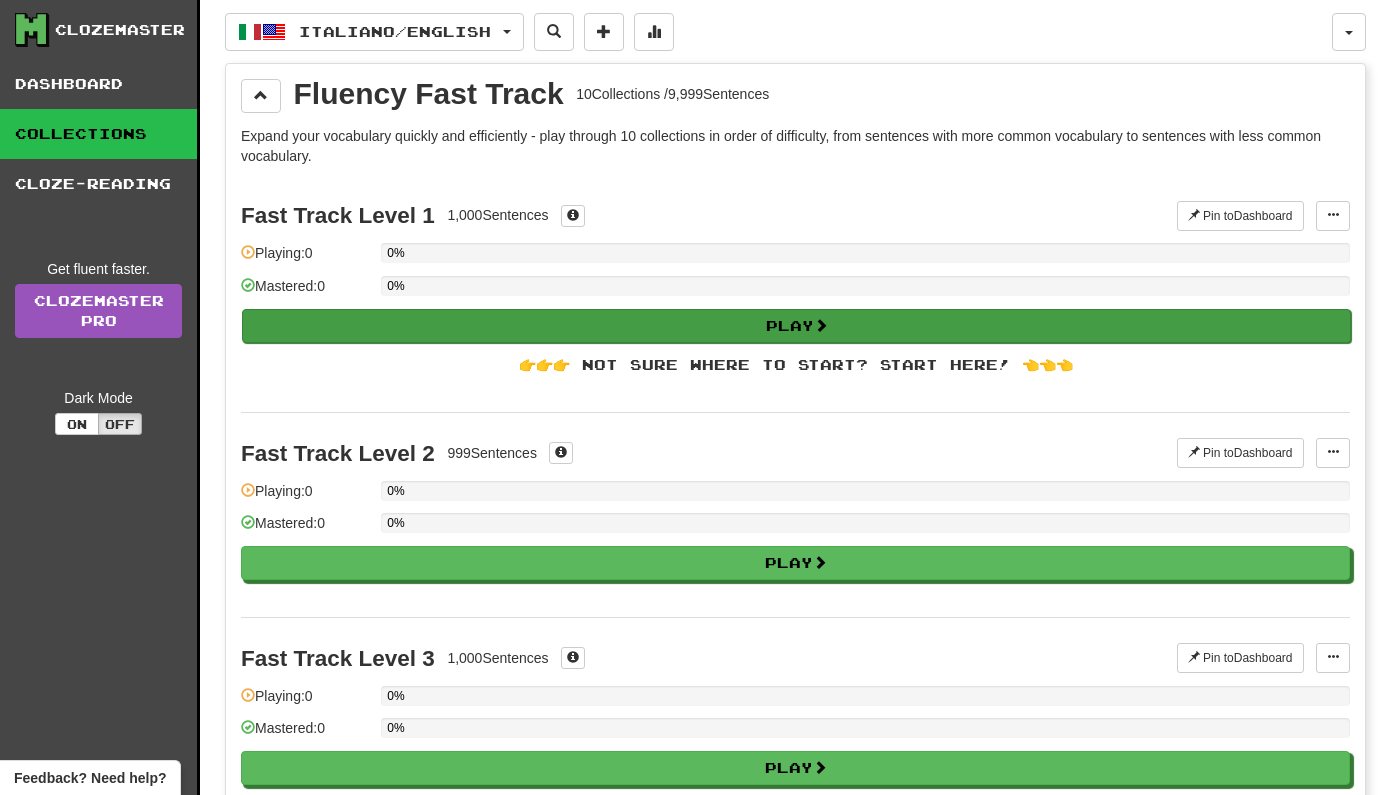 click on "Play" at bounding box center (796, 326) 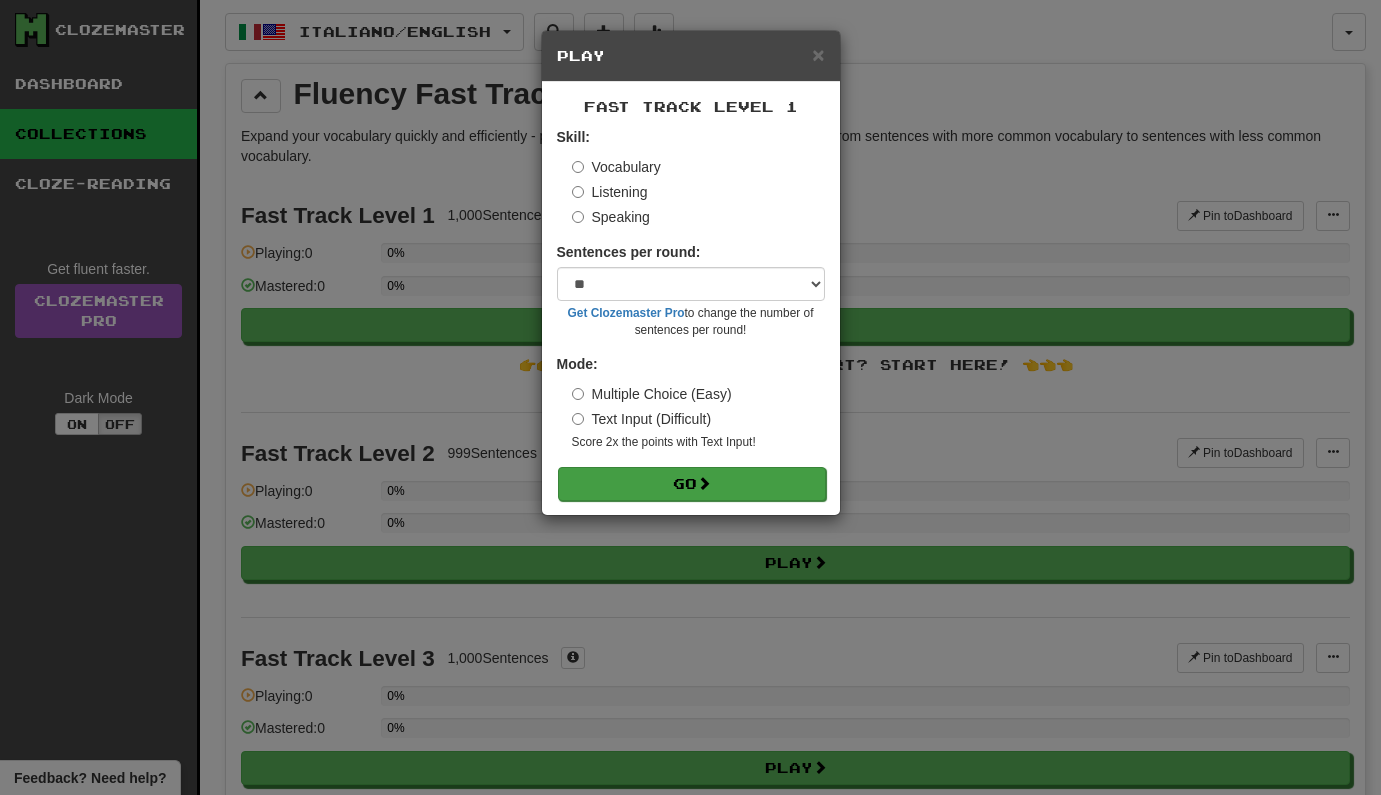 click on "Go" at bounding box center (692, 484) 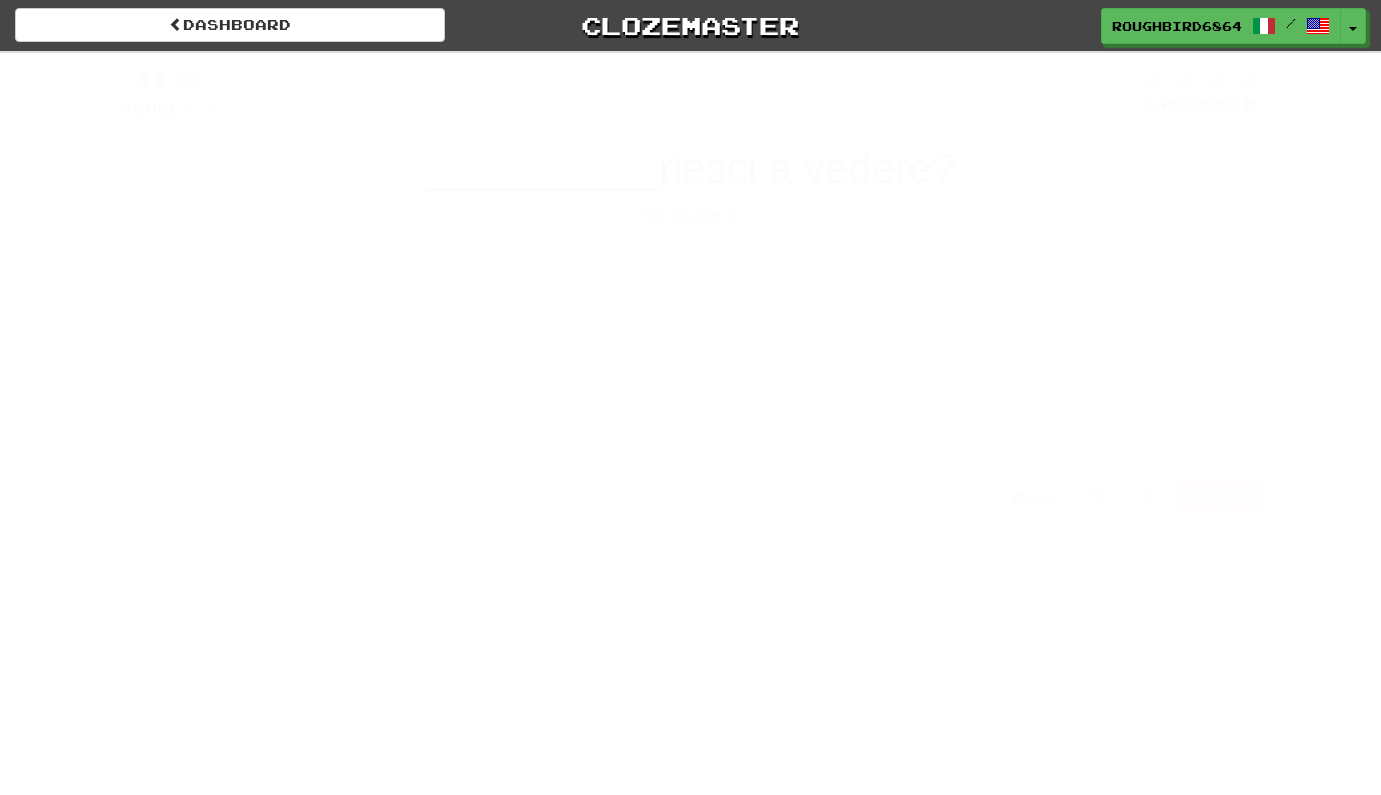 scroll, scrollTop: 0, scrollLeft: 0, axis: both 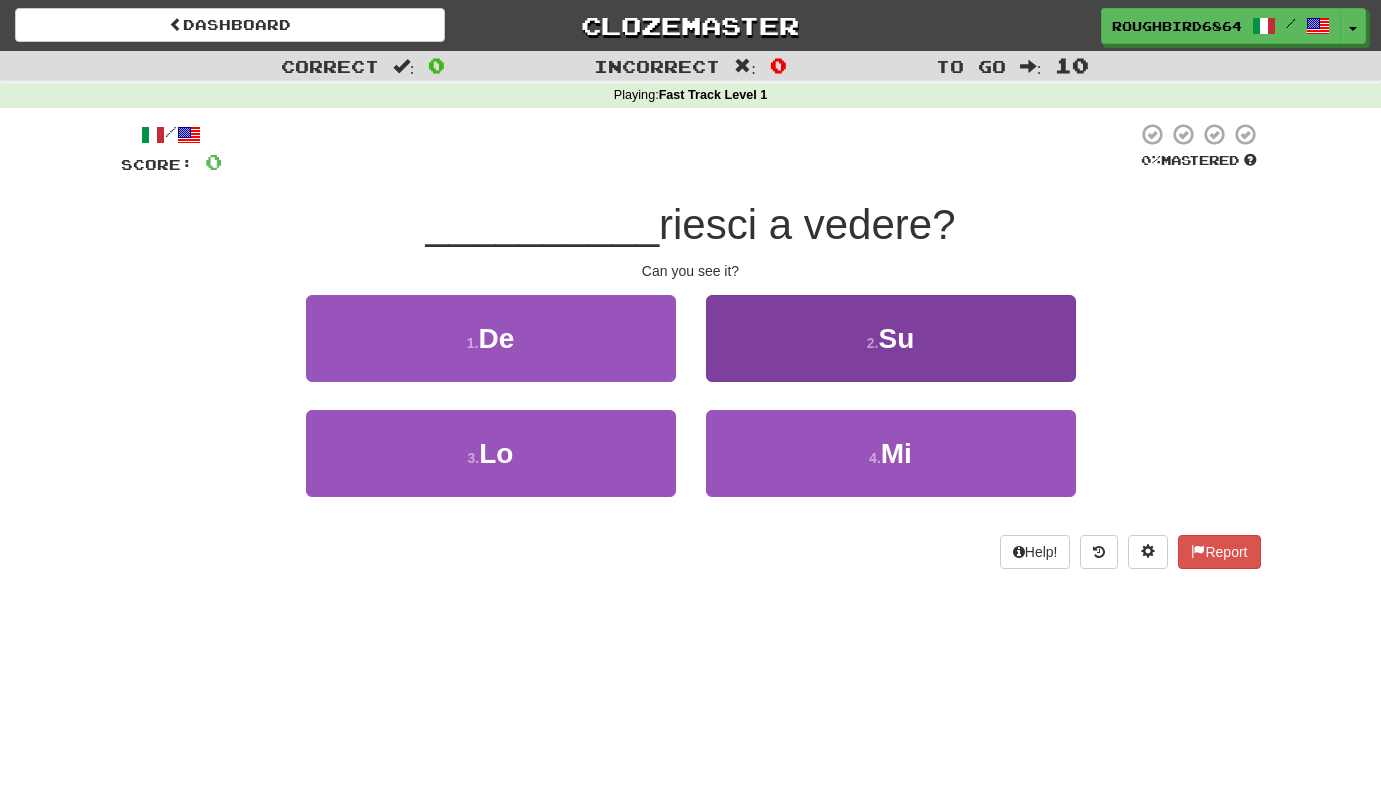 click on "Mi" at bounding box center (896, 453) 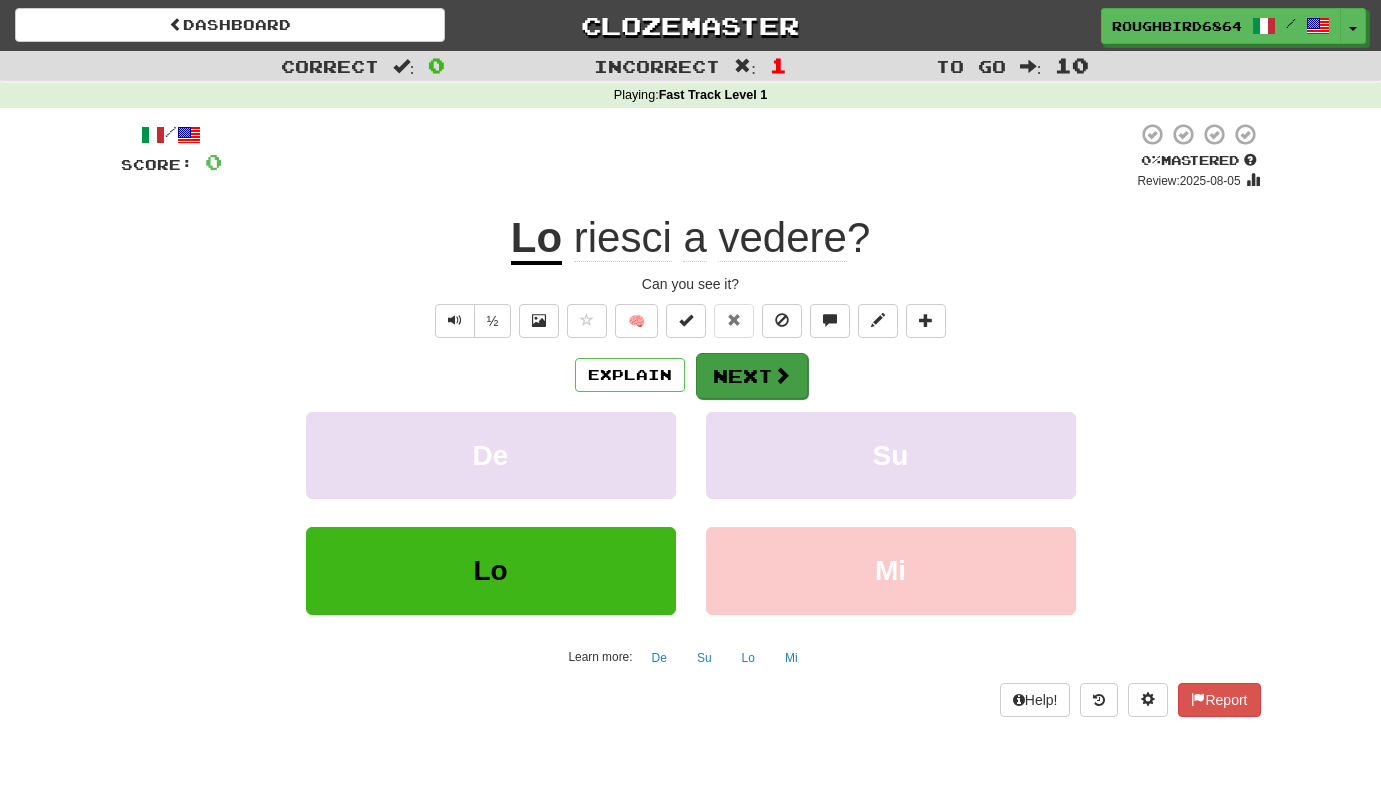 click on "Next" at bounding box center (752, 376) 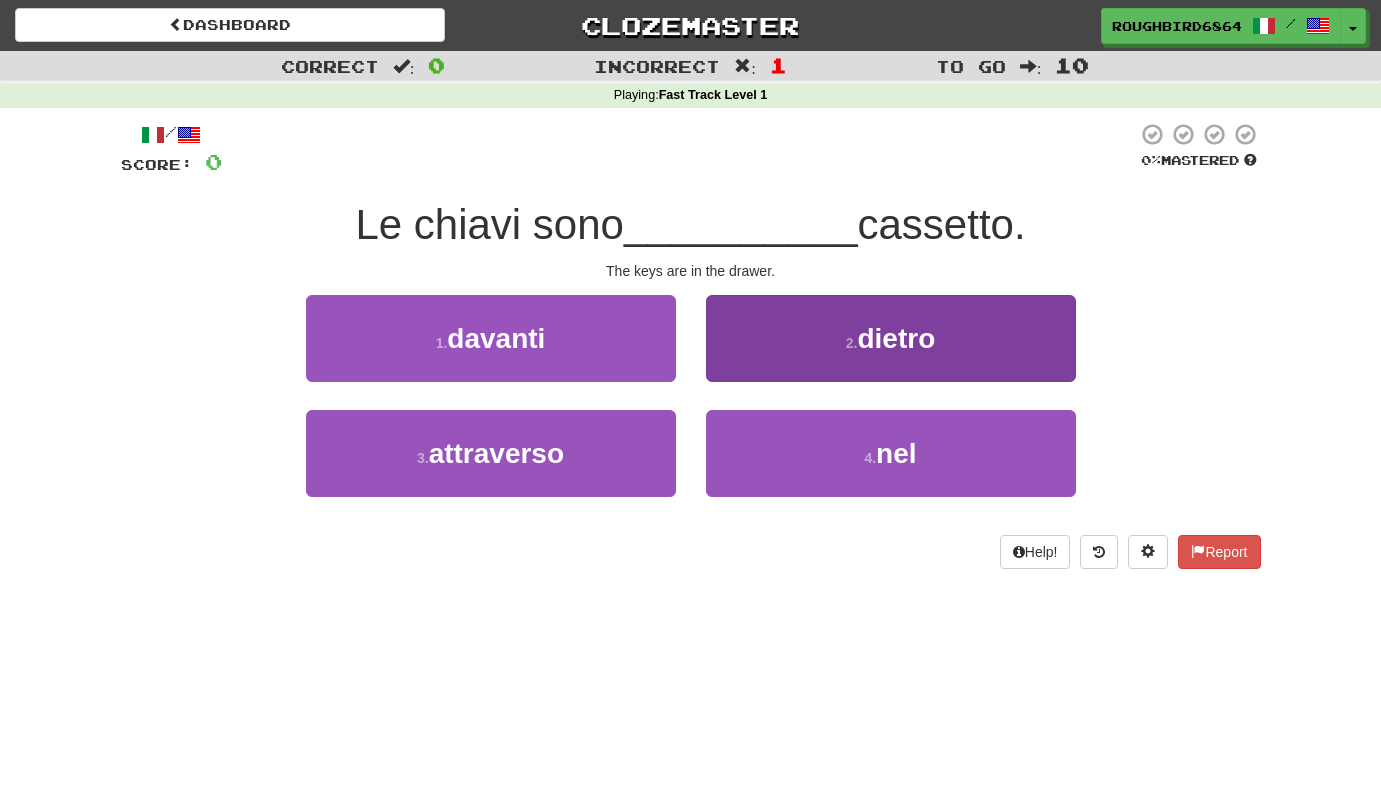click on "2 .  dietro" at bounding box center (891, 338) 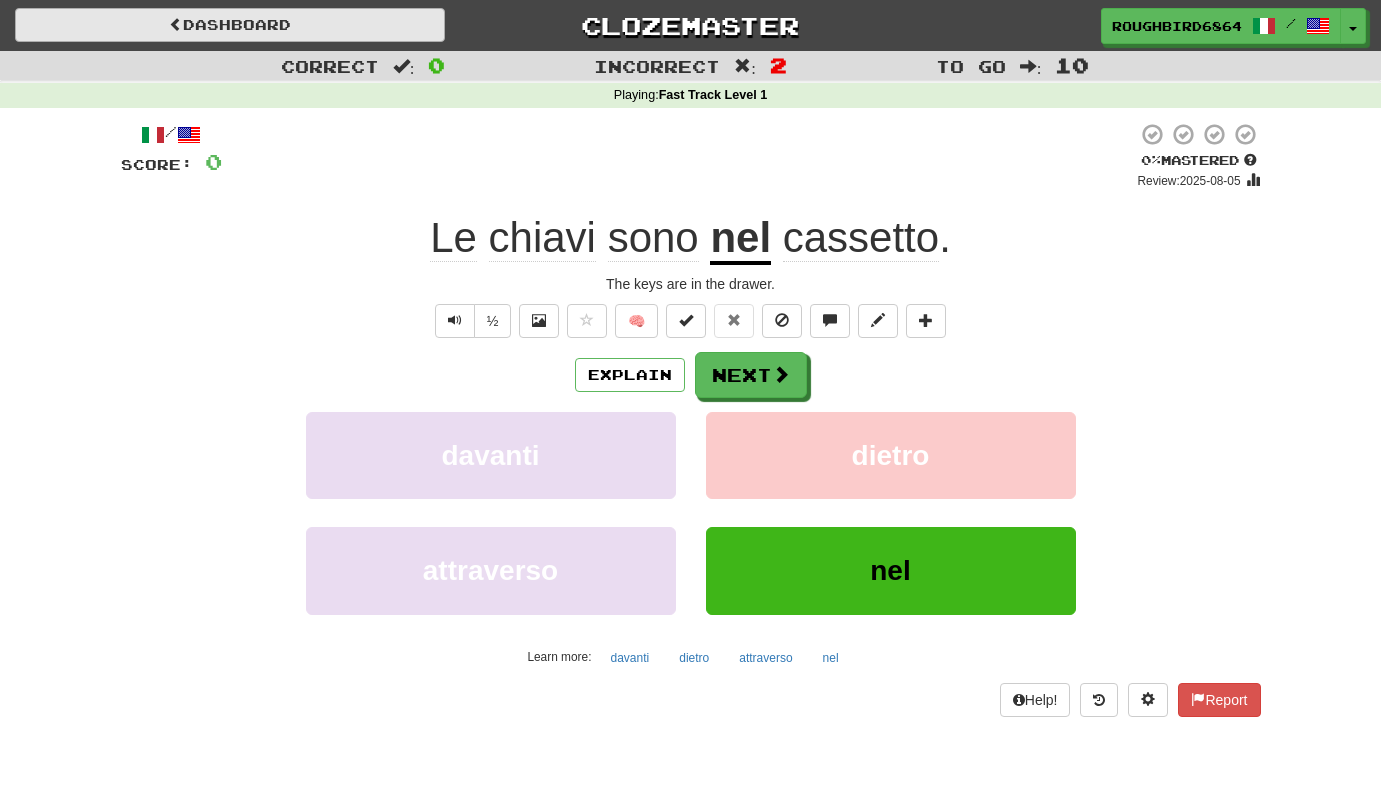 click on "Dashboard" at bounding box center [230, 25] 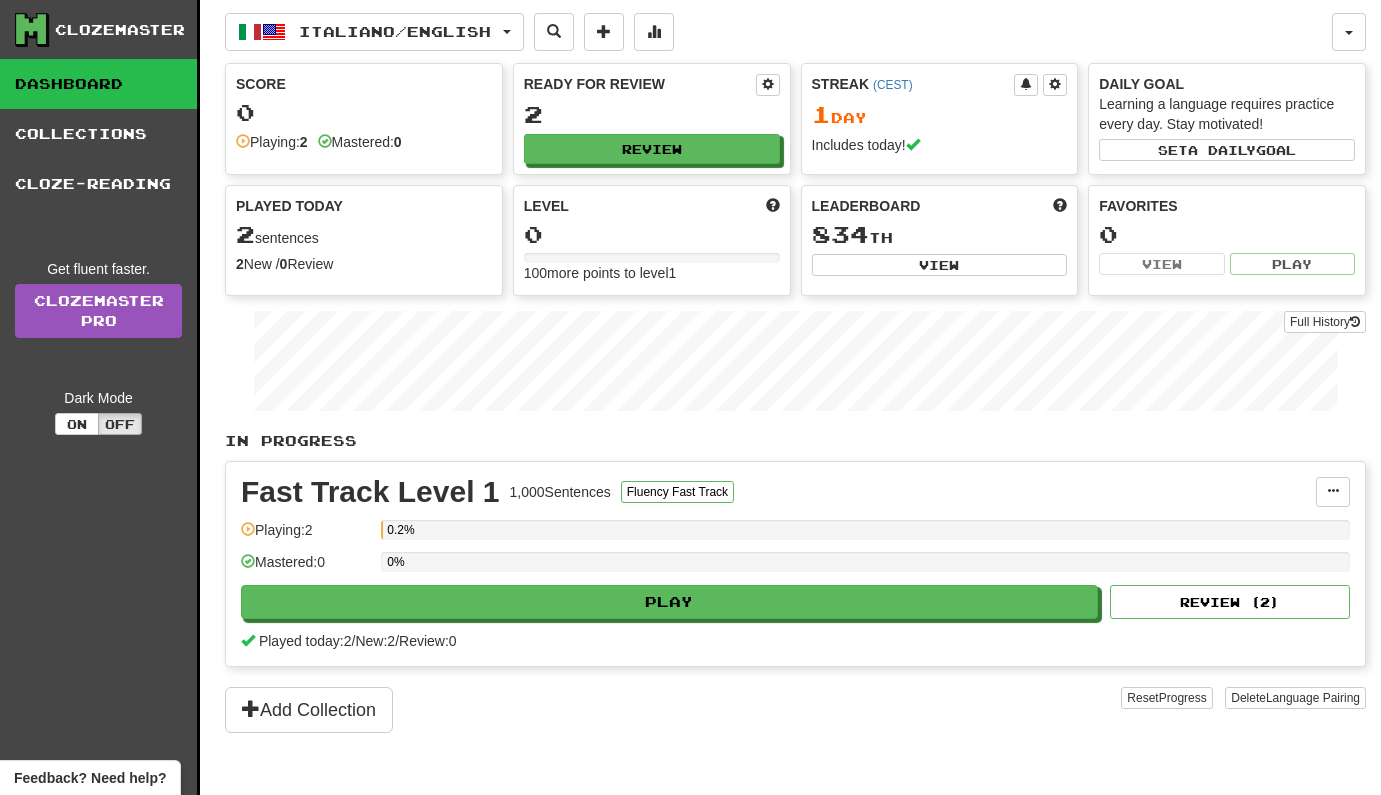 scroll, scrollTop: 0, scrollLeft: 0, axis: both 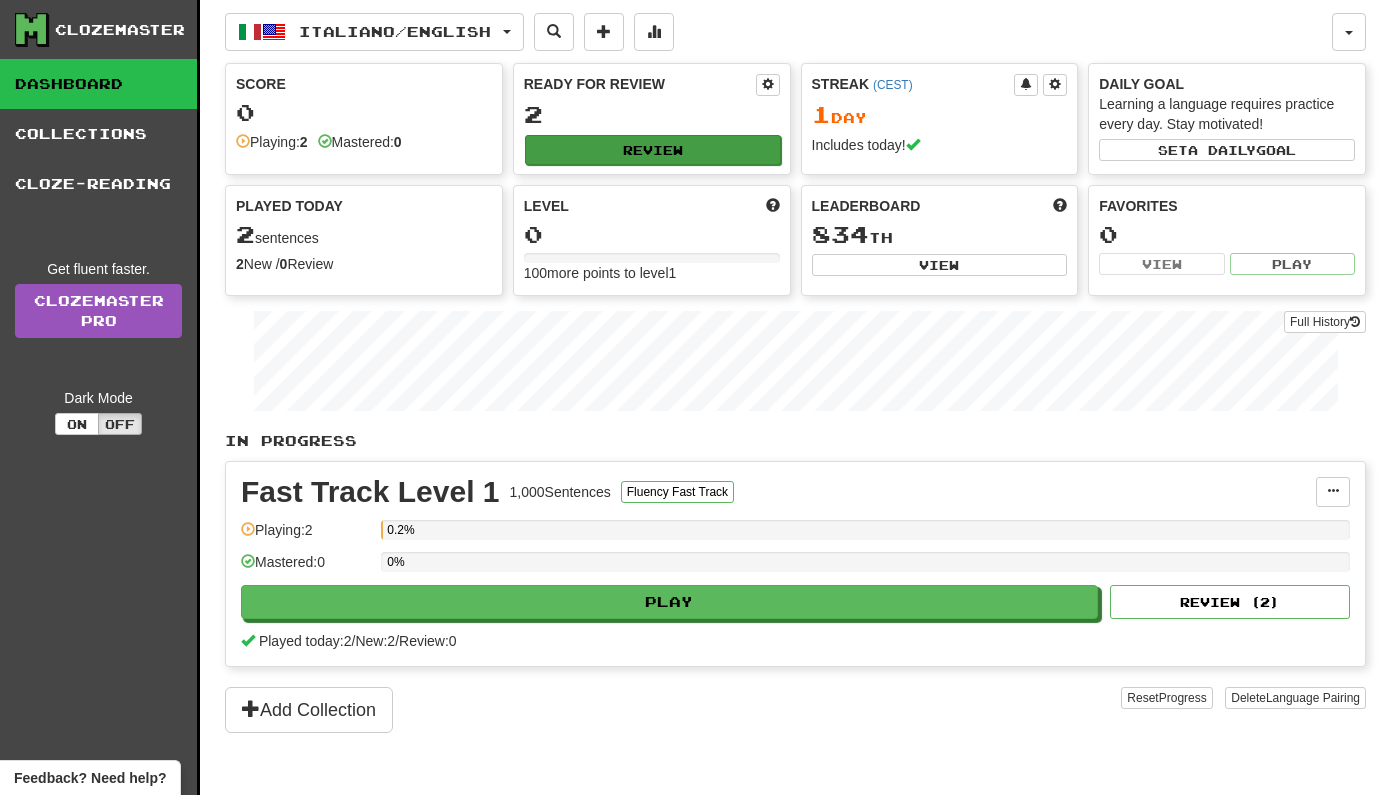 click on "Review" at bounding box center [653, 150] 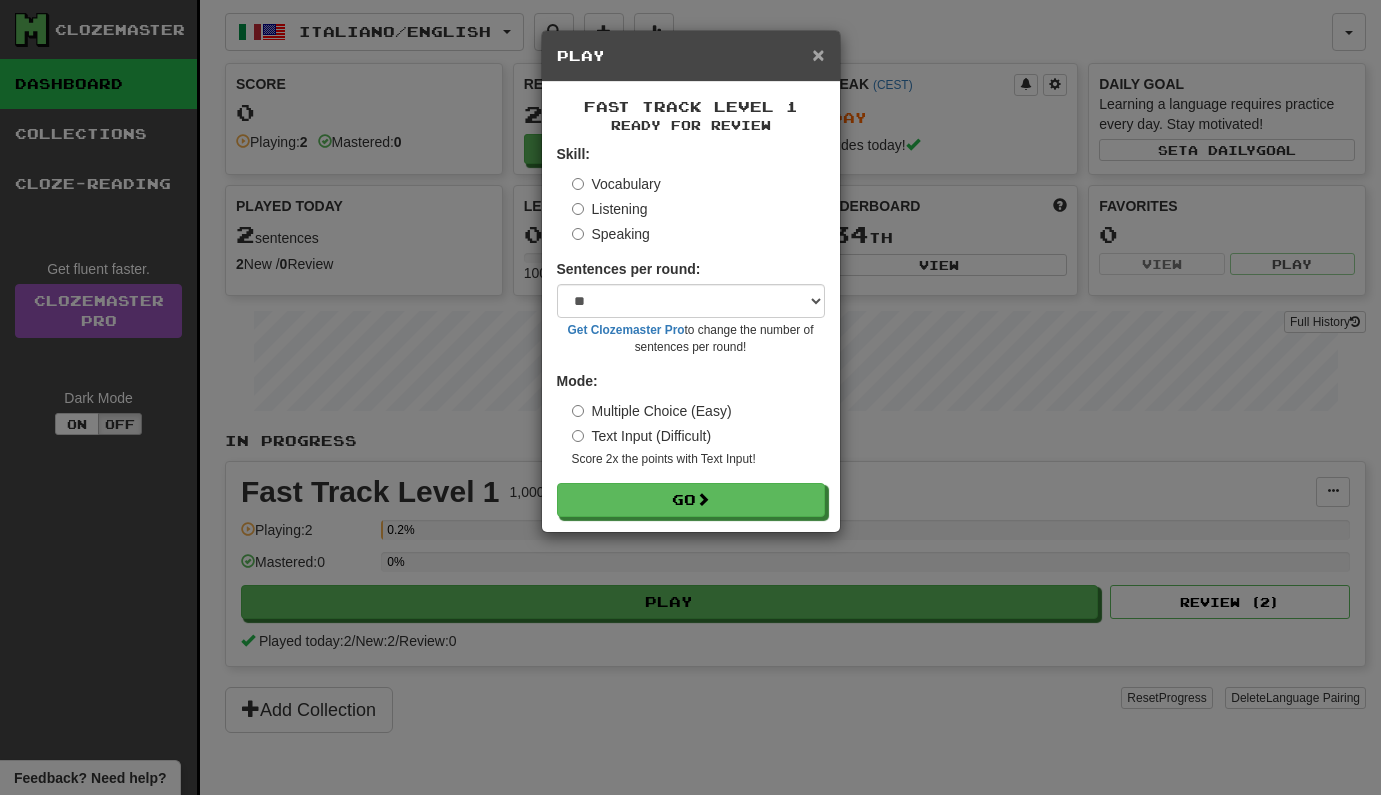 click on "×" at bounding box center [818, 54] 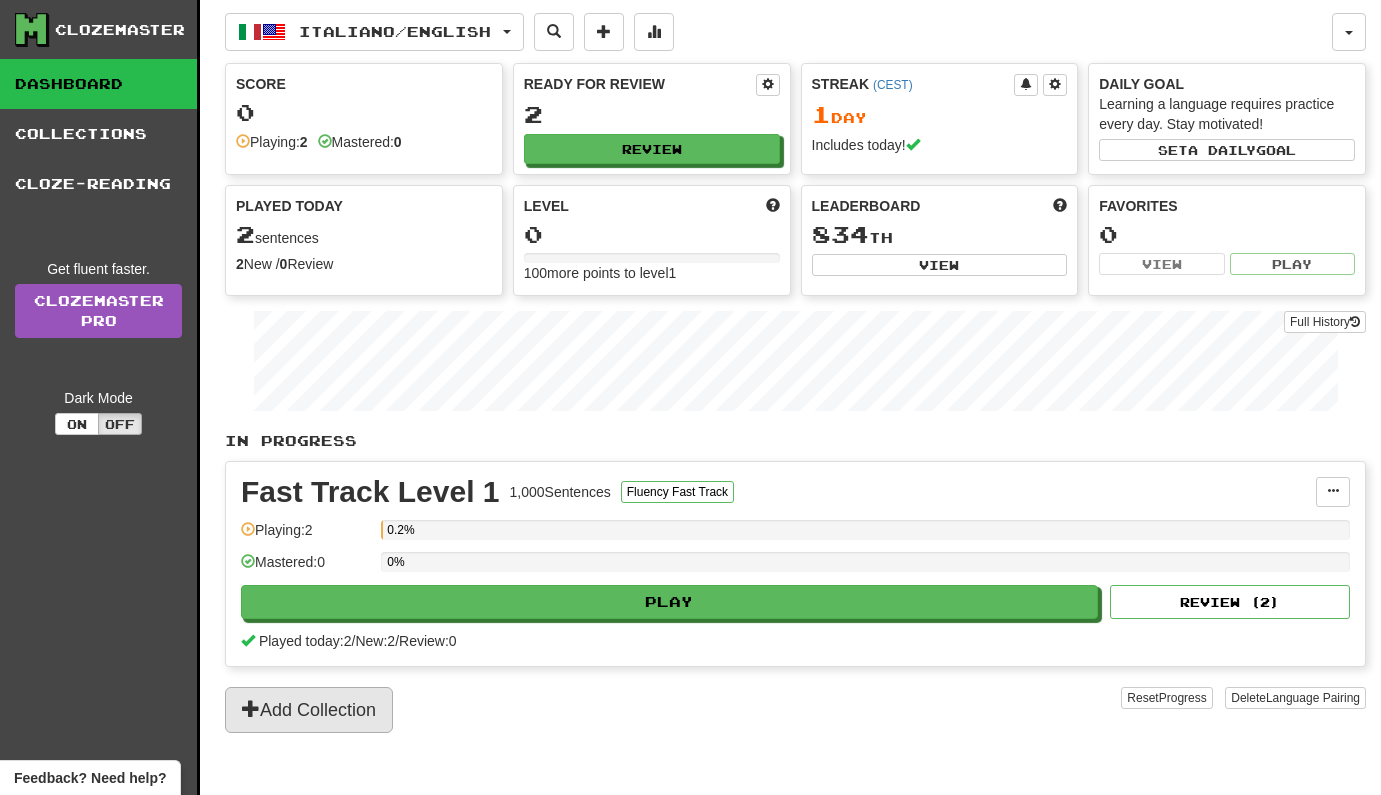 scroll, scrollTop: 0, scrollLeft: 0, axis: both 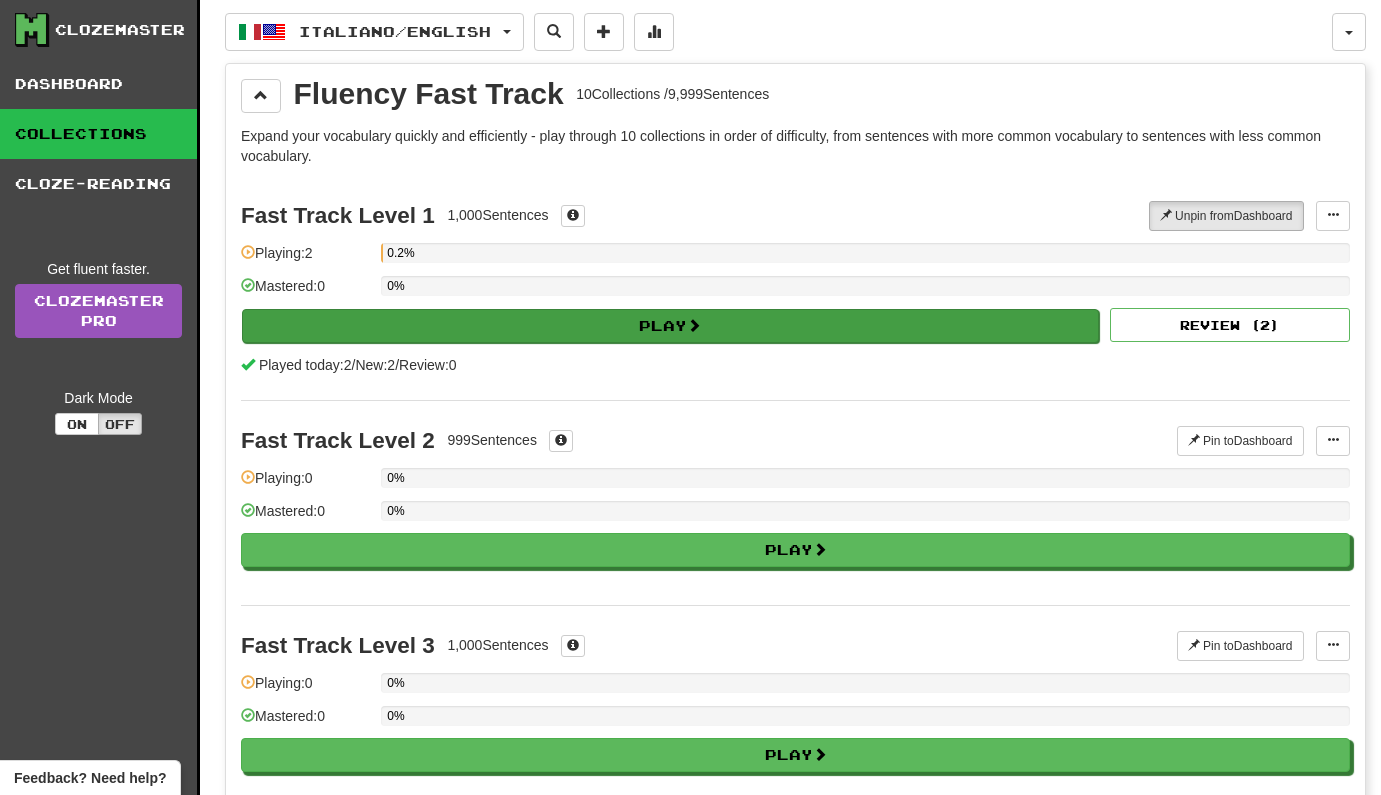click on "Play" at bounding box center [670, 326] 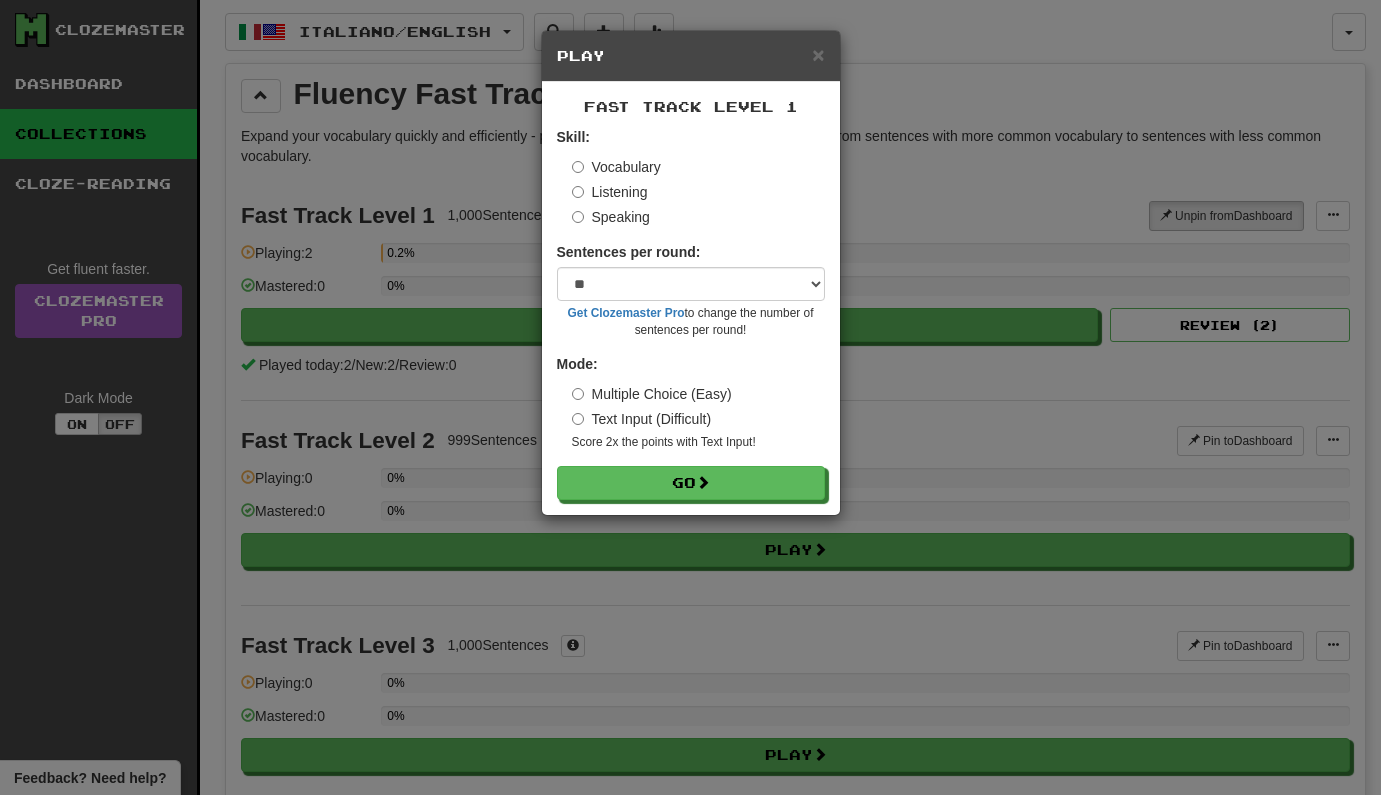 click on "Listening" at bounding box center (610, 192) 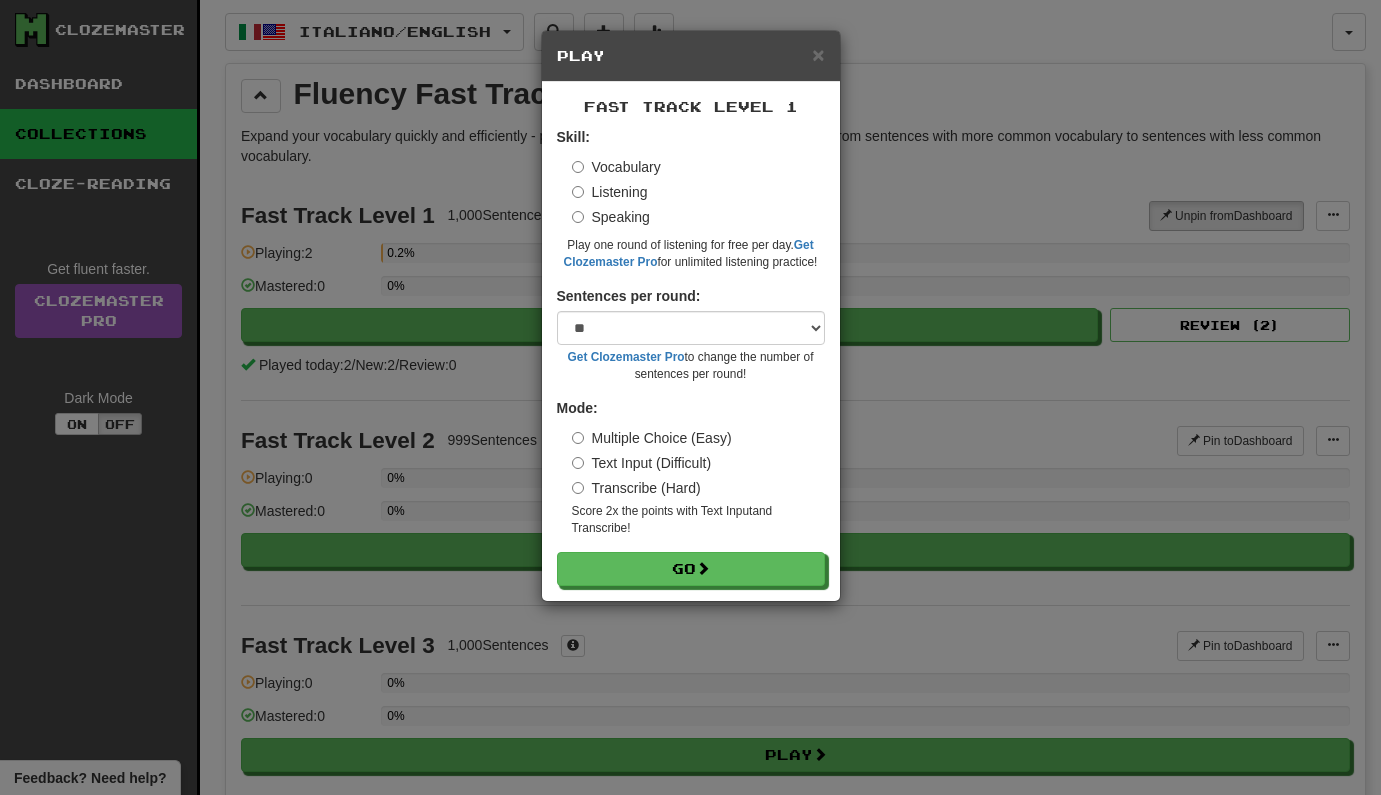 click on "Speaking" at bounding box center [611, 217] 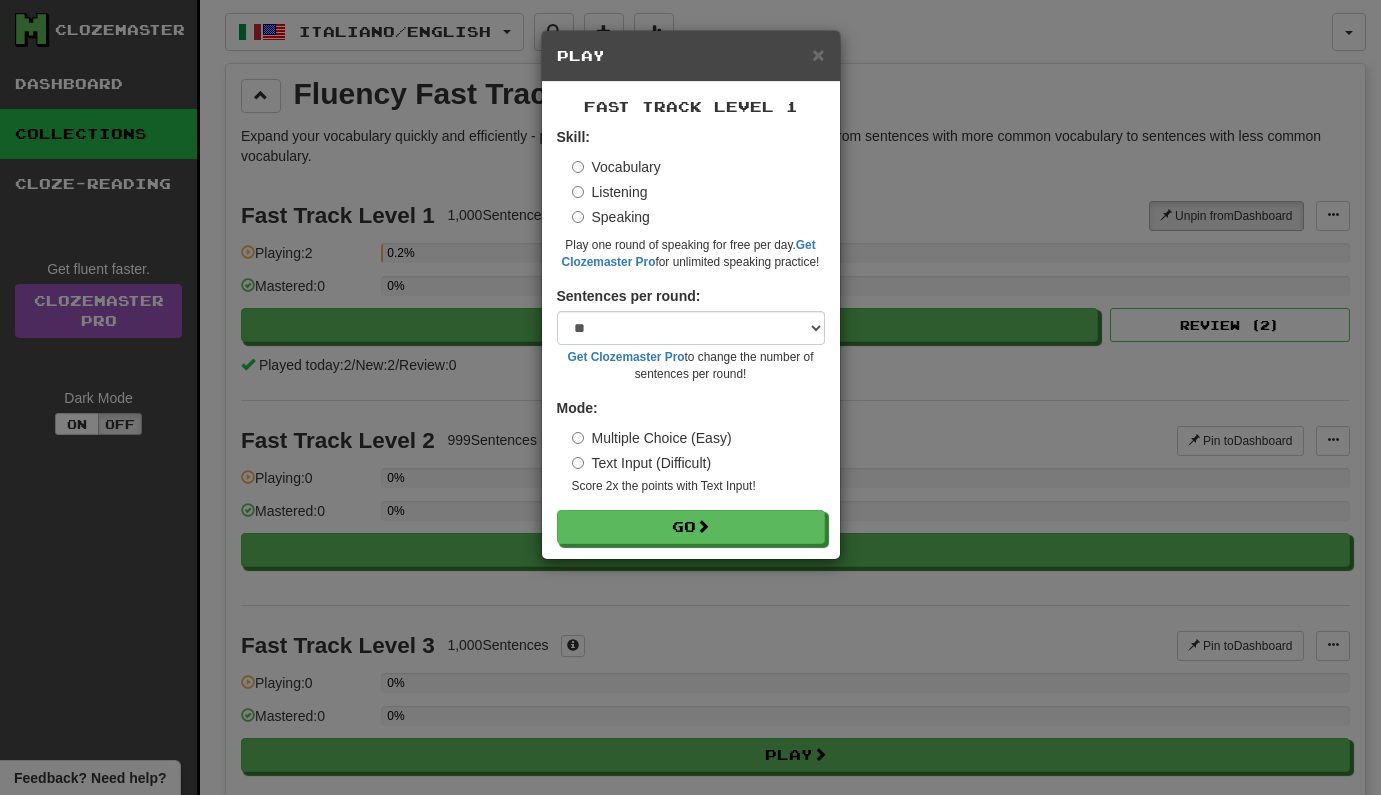 click on "Vocabulary Listening Speaking" at bounding box center (698, 192) 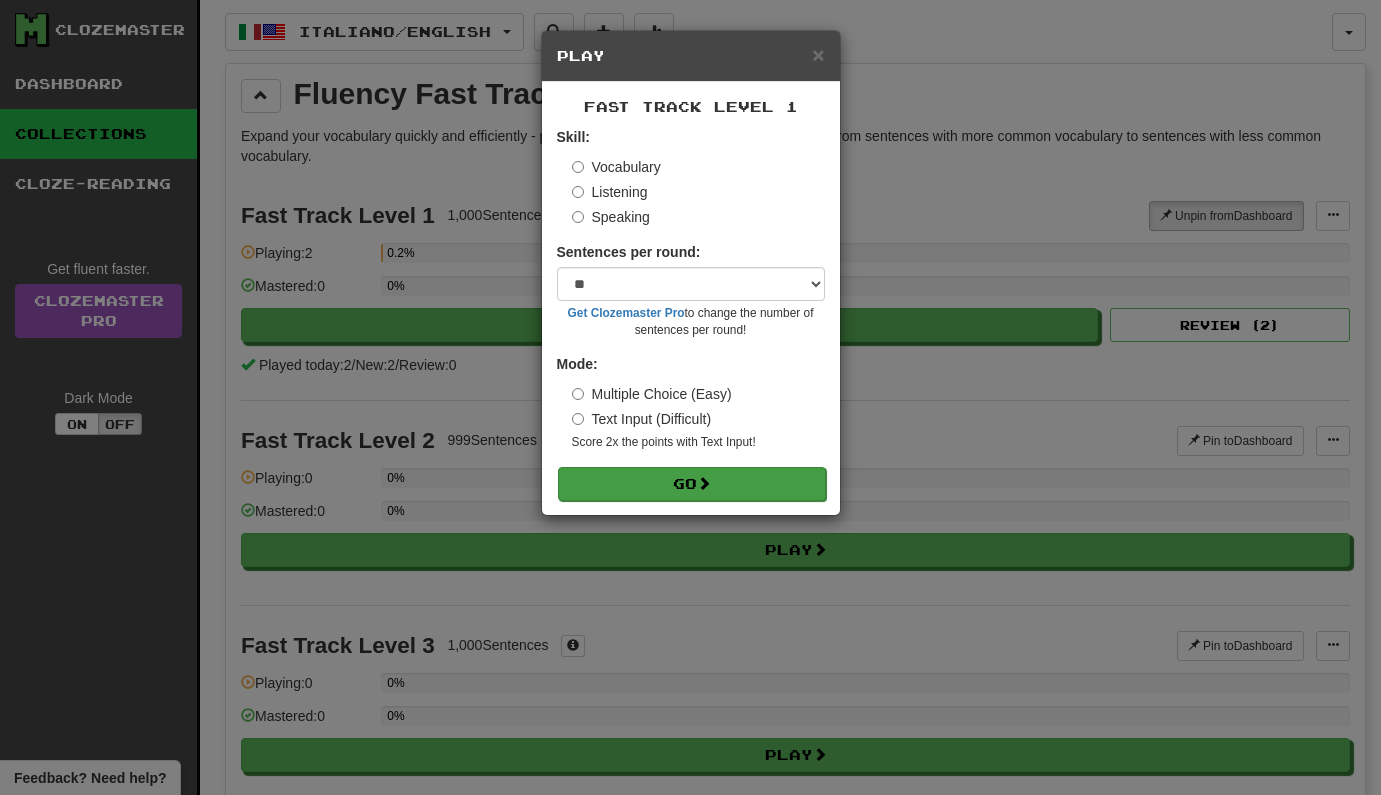 click on "Go" at bounding box center [692, 484] 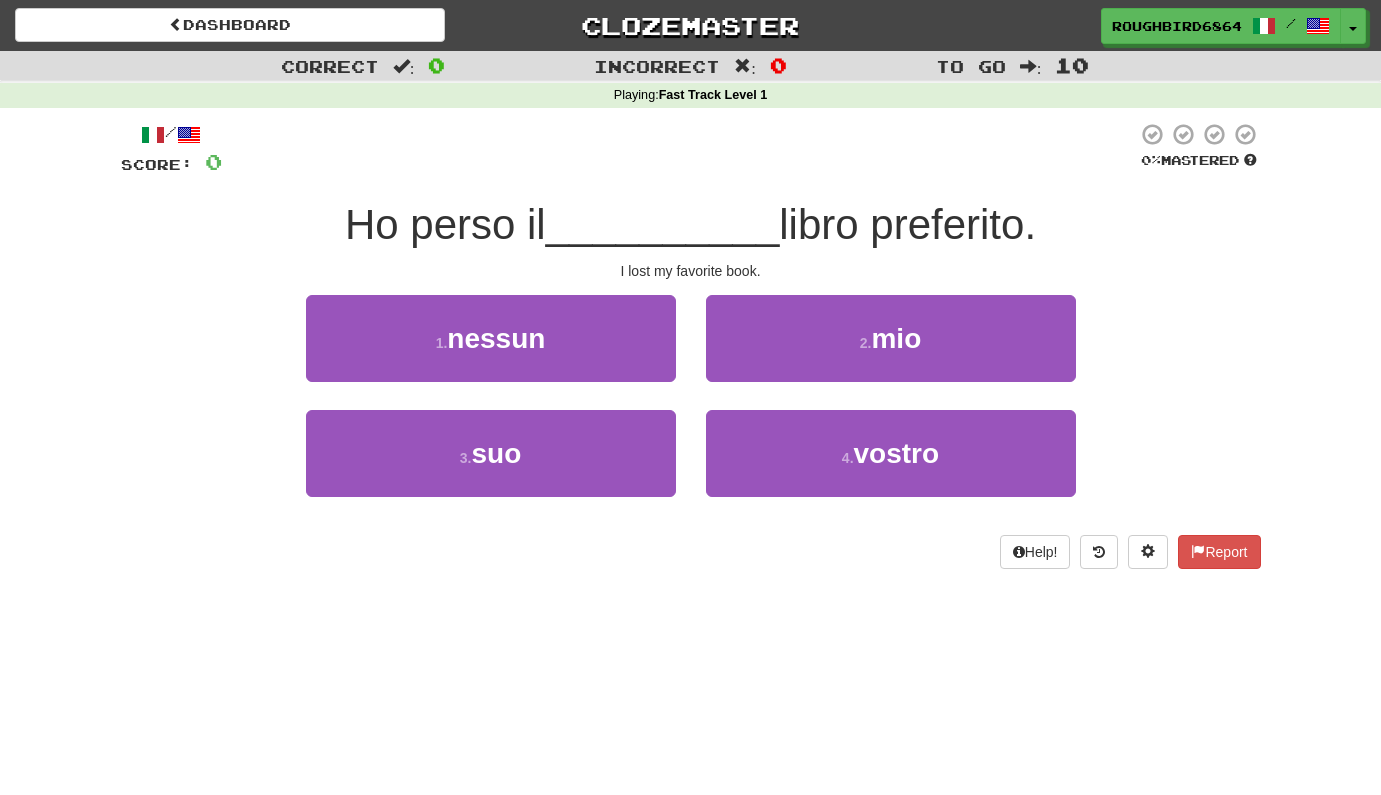scroll, scrollTop: 0, scrollLeft: 0, axis: both 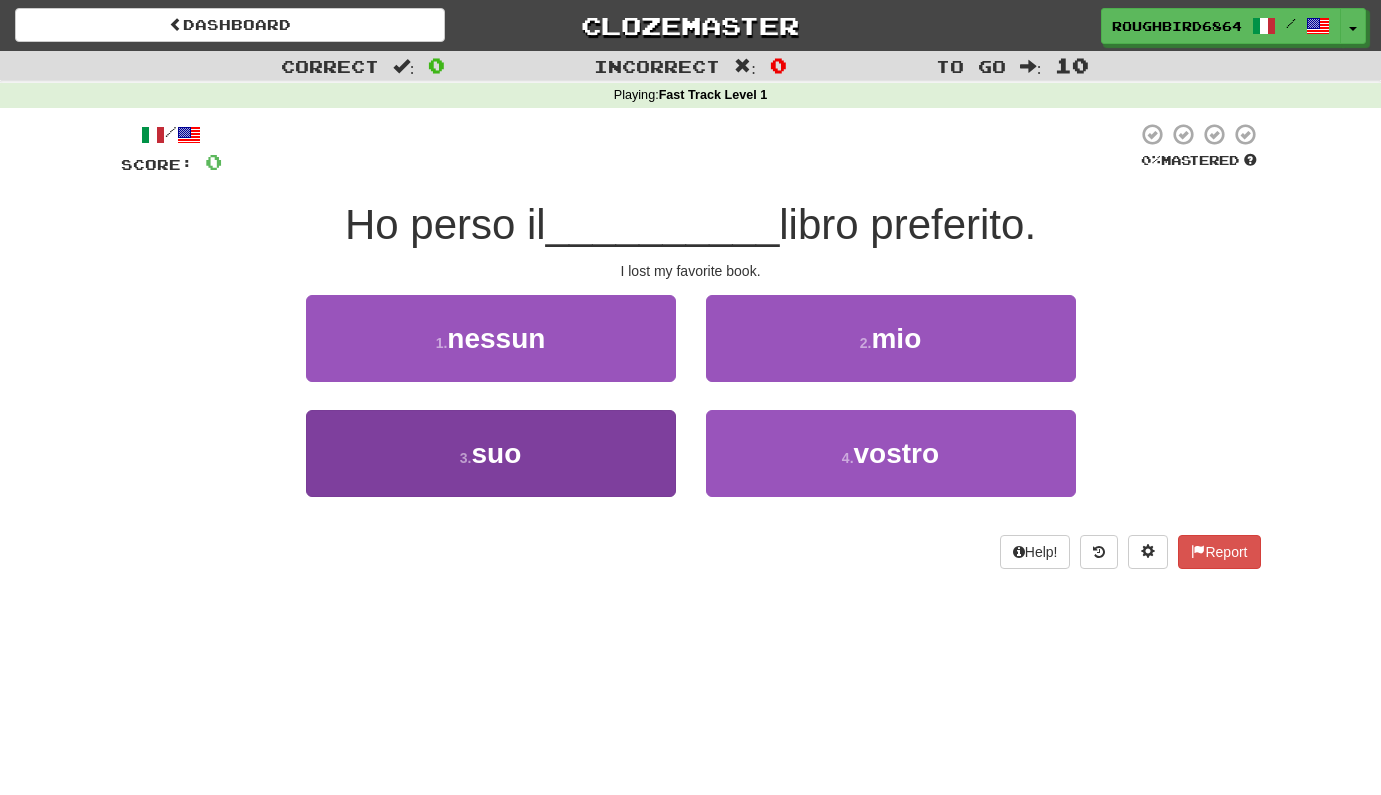 click on "suo" at bounding box center (496, 453) 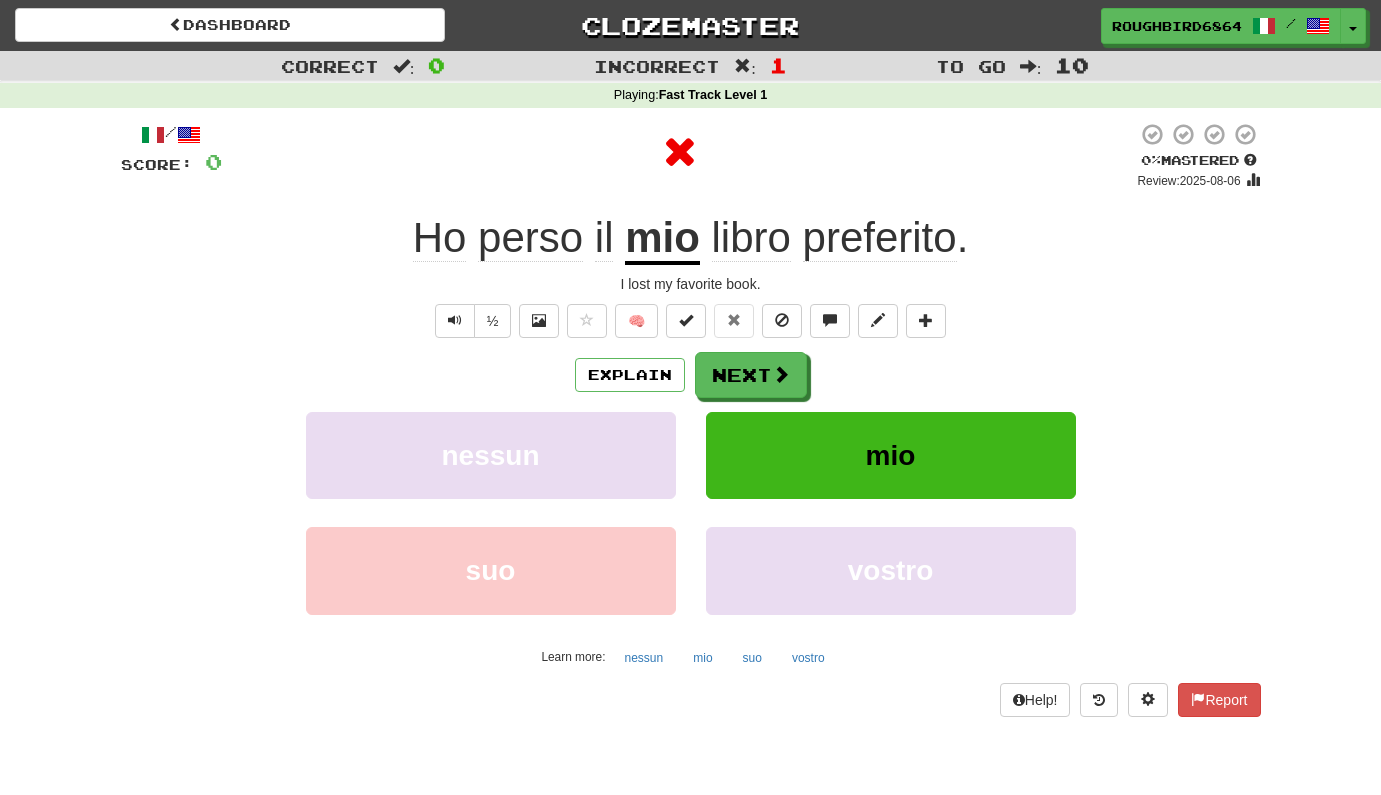 click on "mio" at bounding box center (891, 455) 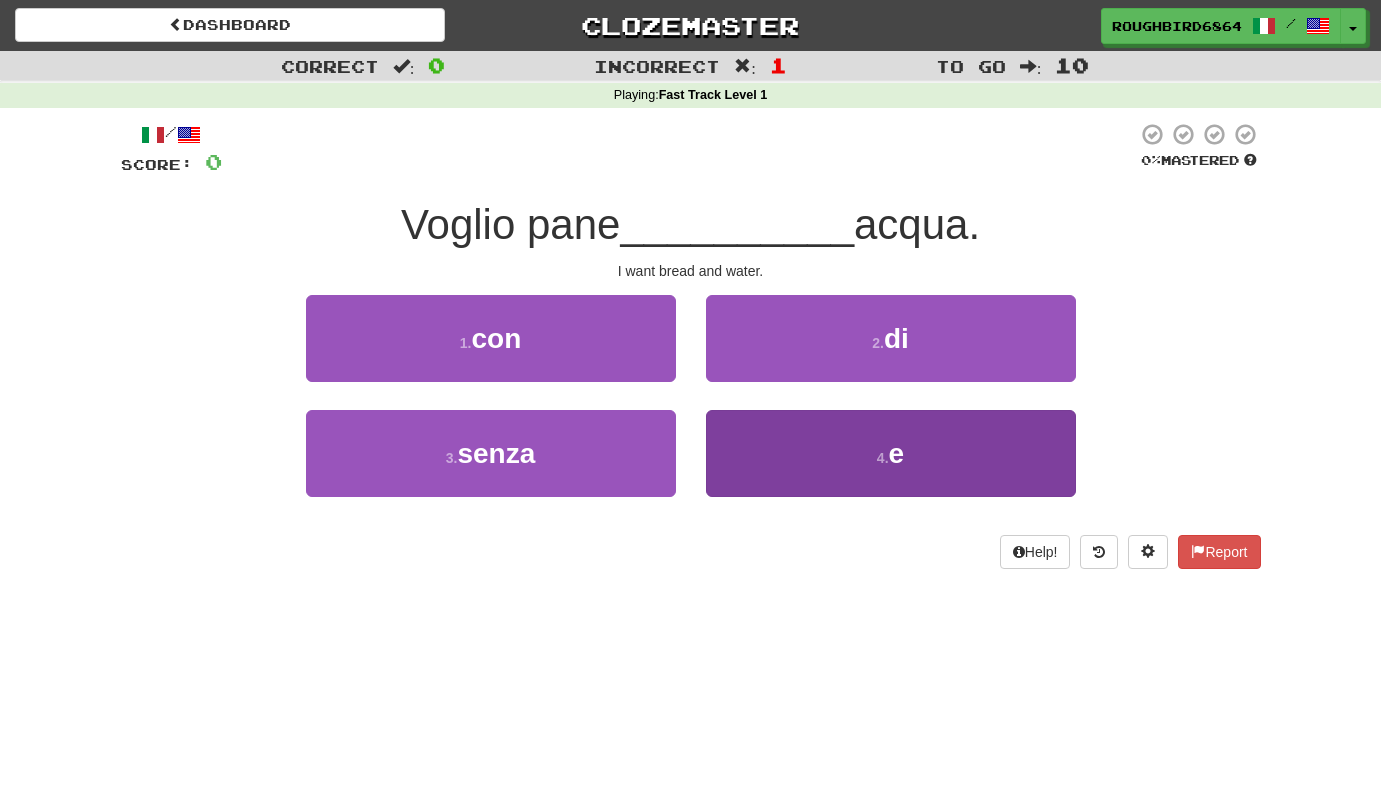 click on "4 .  e" at bounding box center [891, 453] 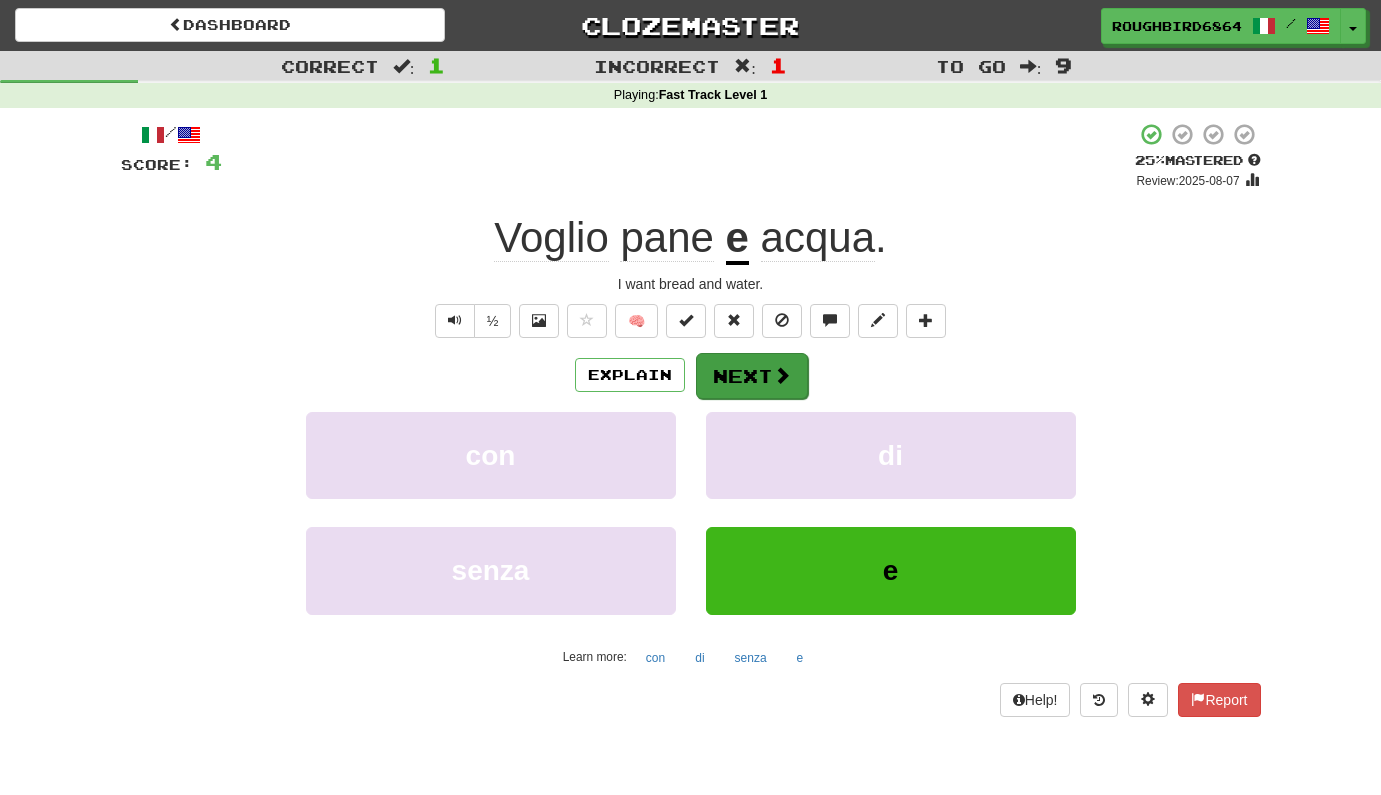 click on "Next" at bounding box center [752, 376] 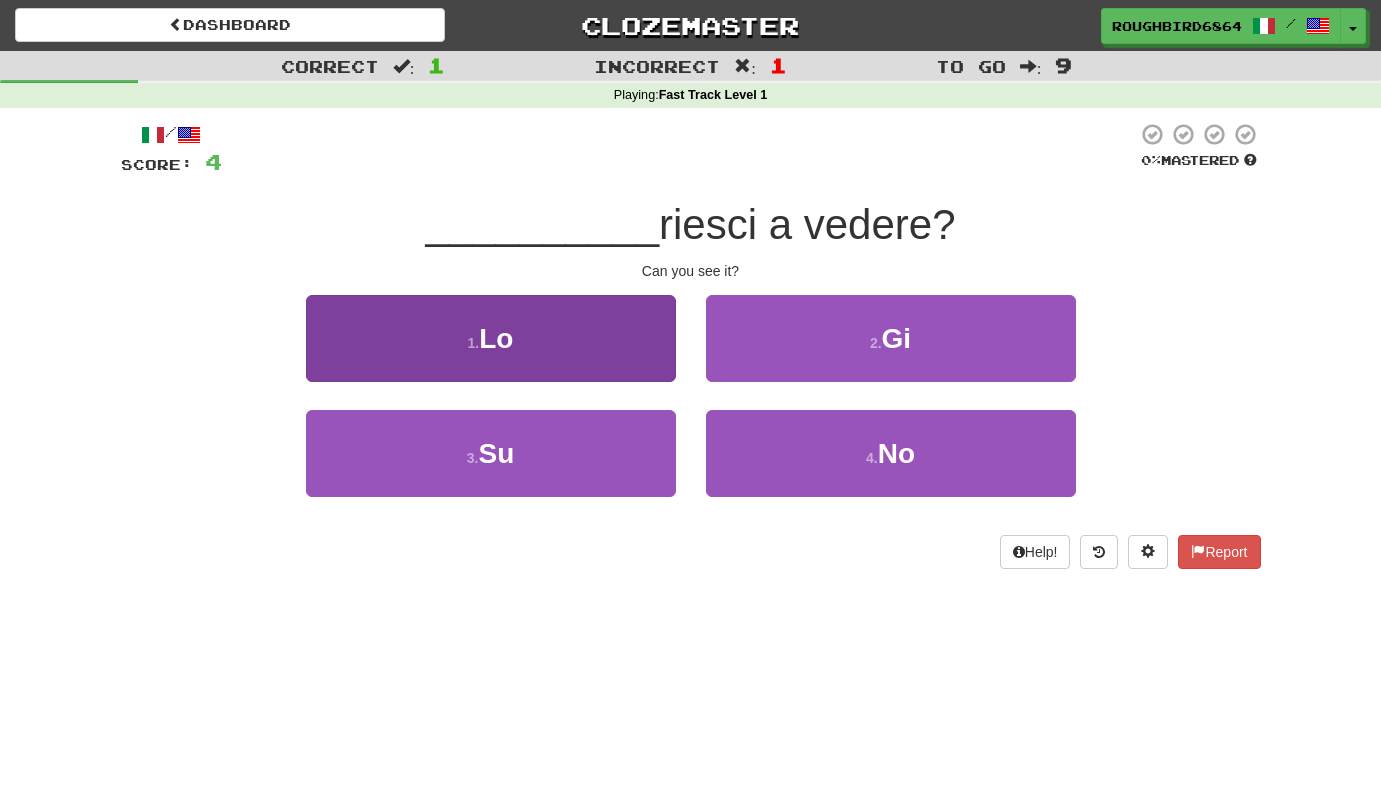 click on "1 . Lo" at bounding box center (491, 338) 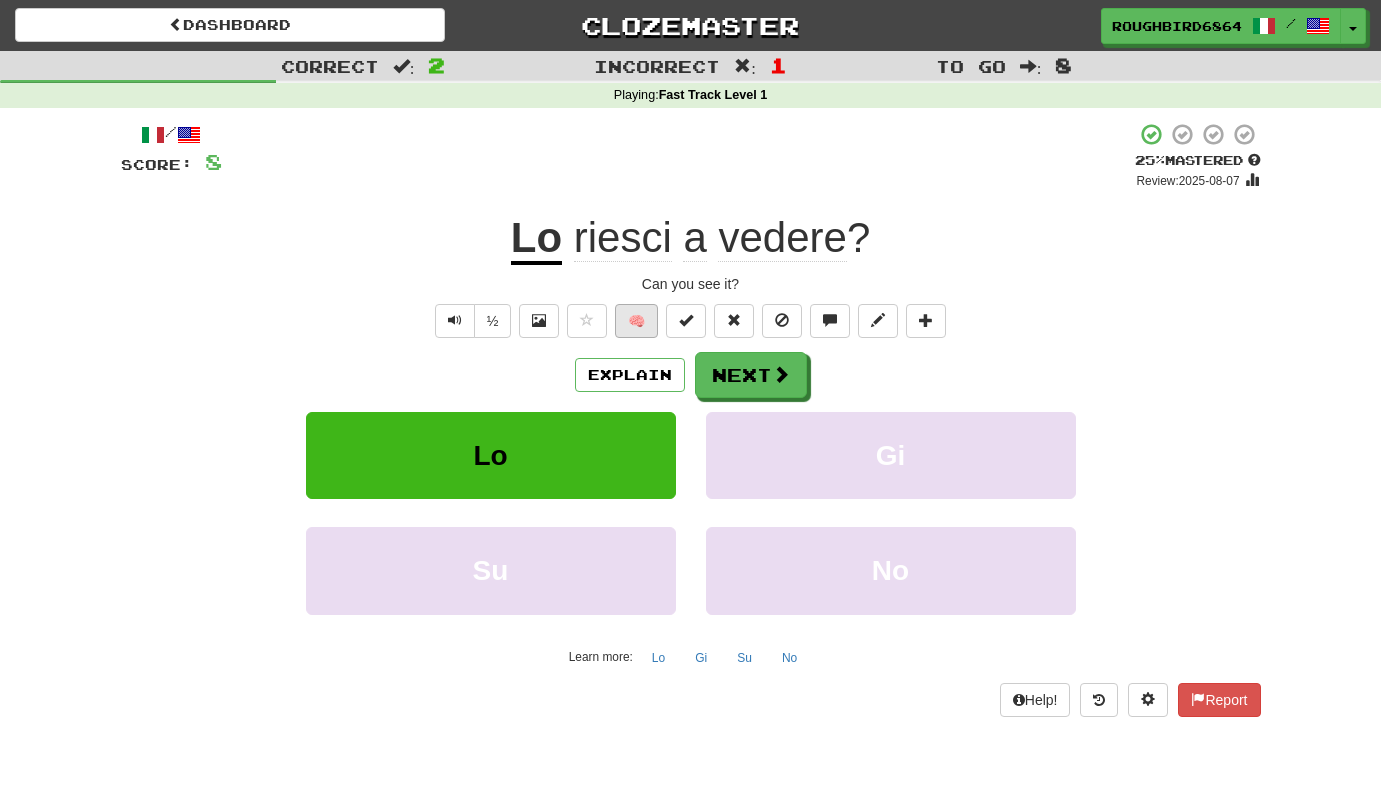 click on "🧠" at bounding box center (636, 321) 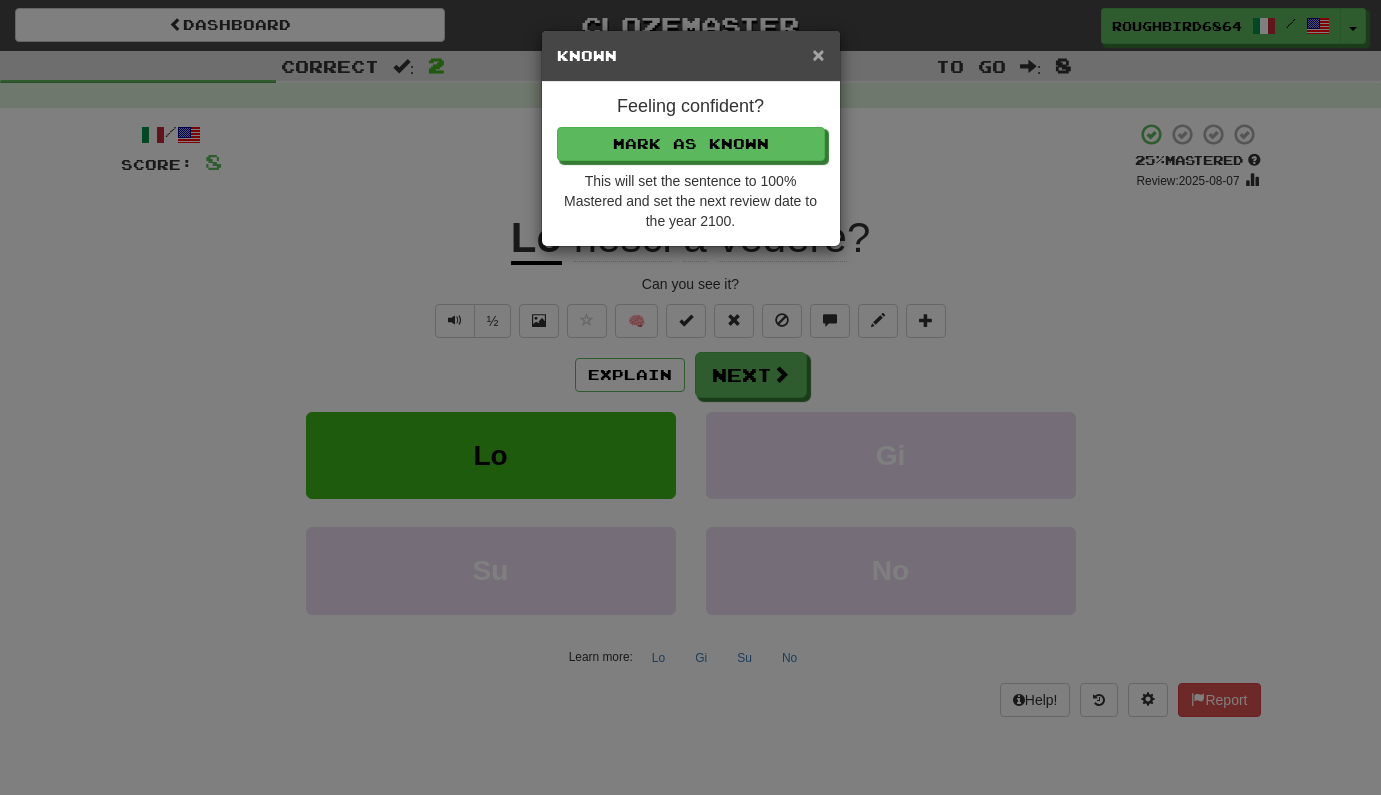 click on "×" at bounding box center [818, 54] 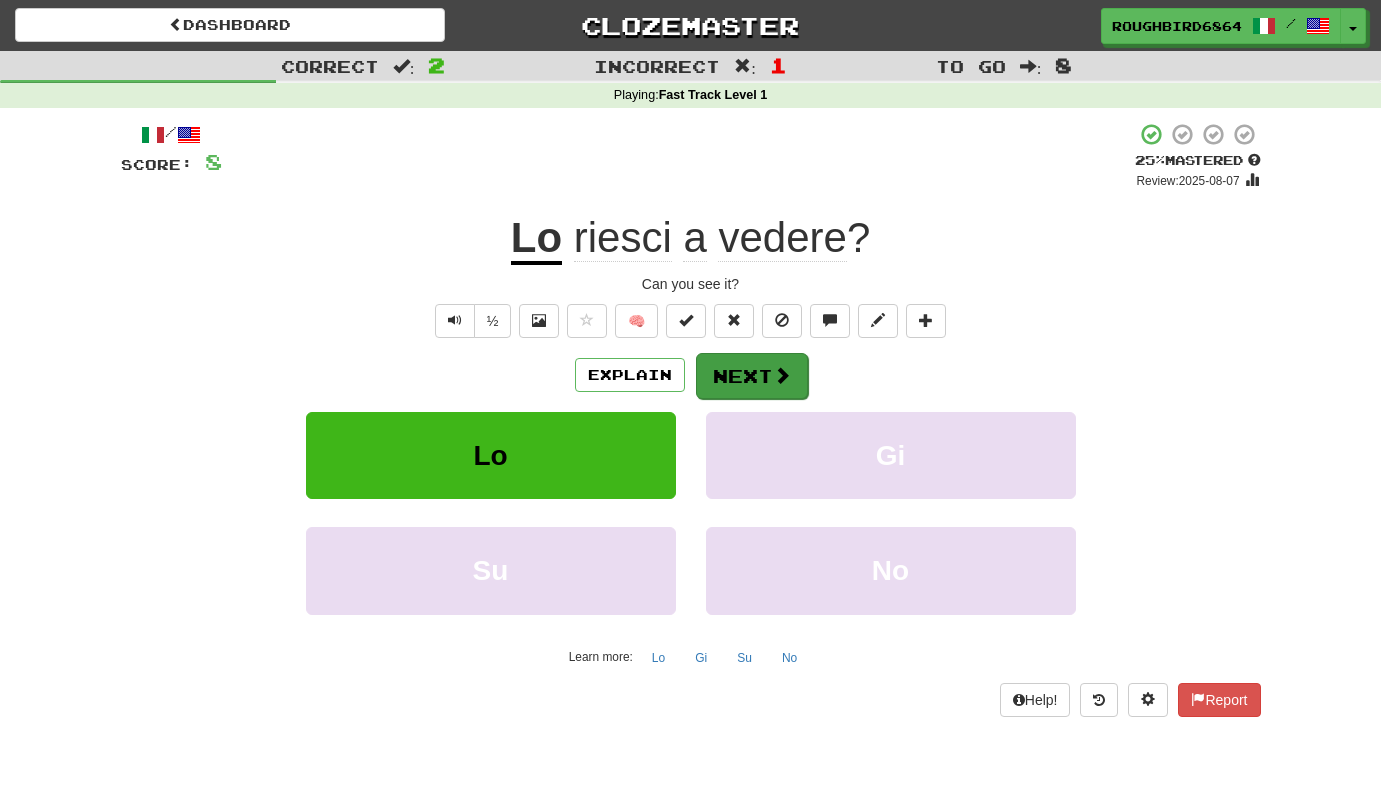 click on "Next" at bounding box center (752, 376) 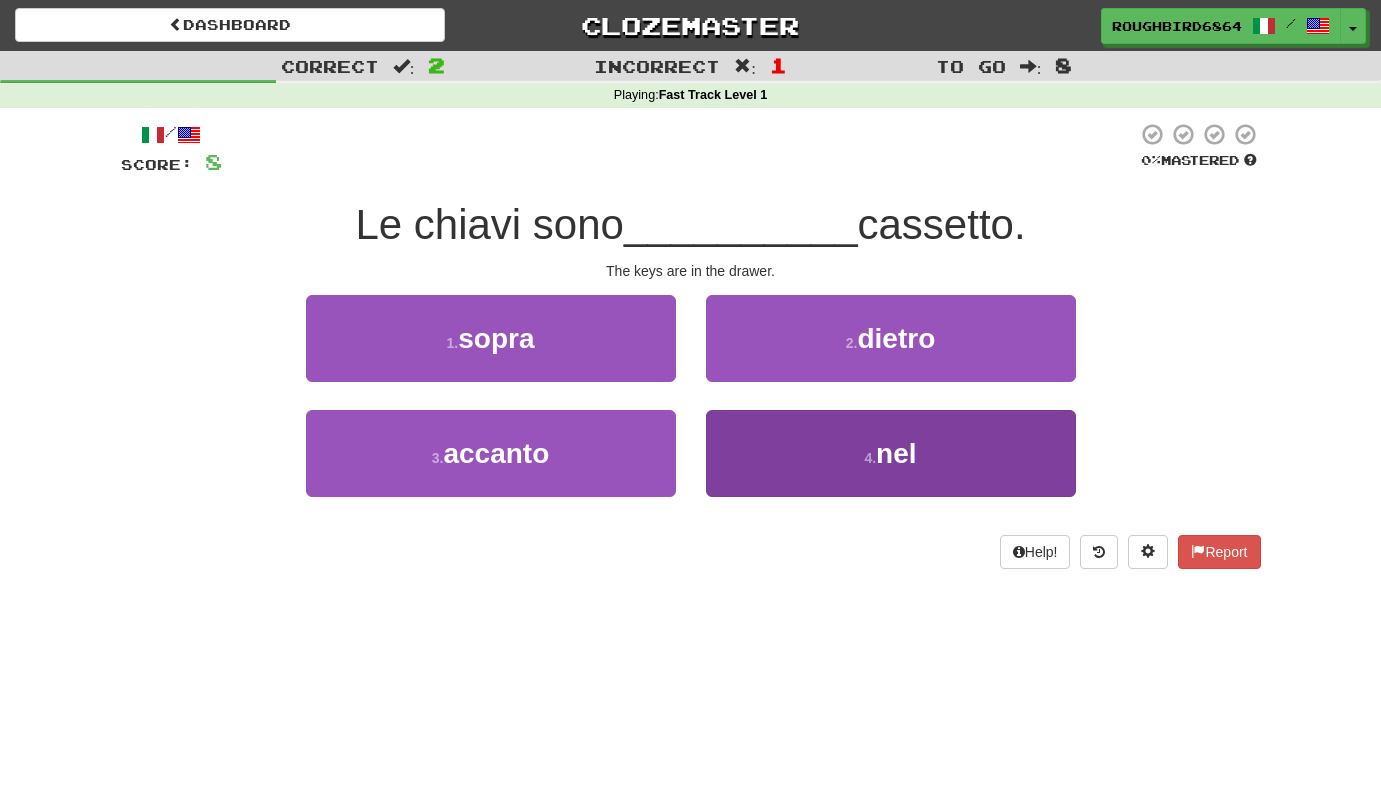click on "4 .  nel" at bounding box center [891, 453] 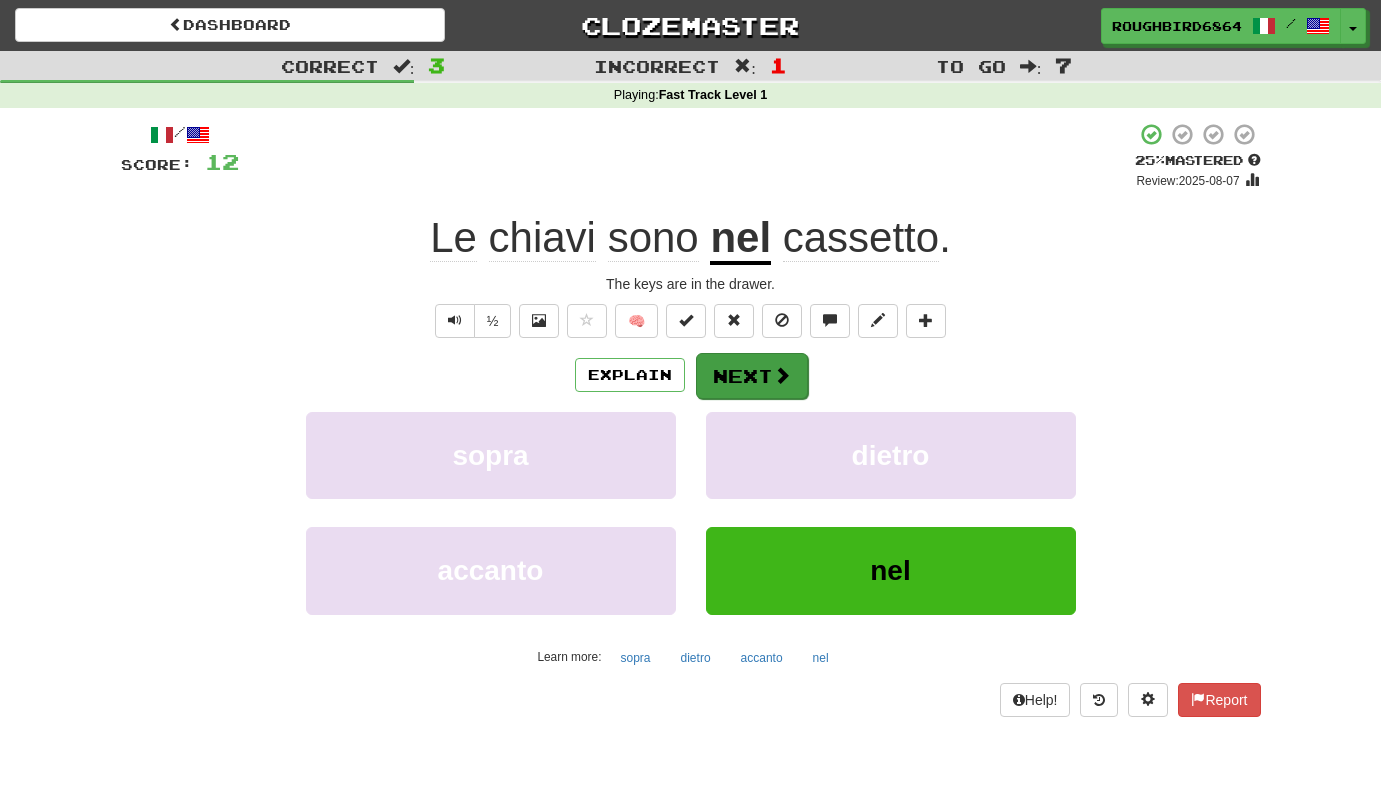 click on "Next" at bounding box center [752, 376] 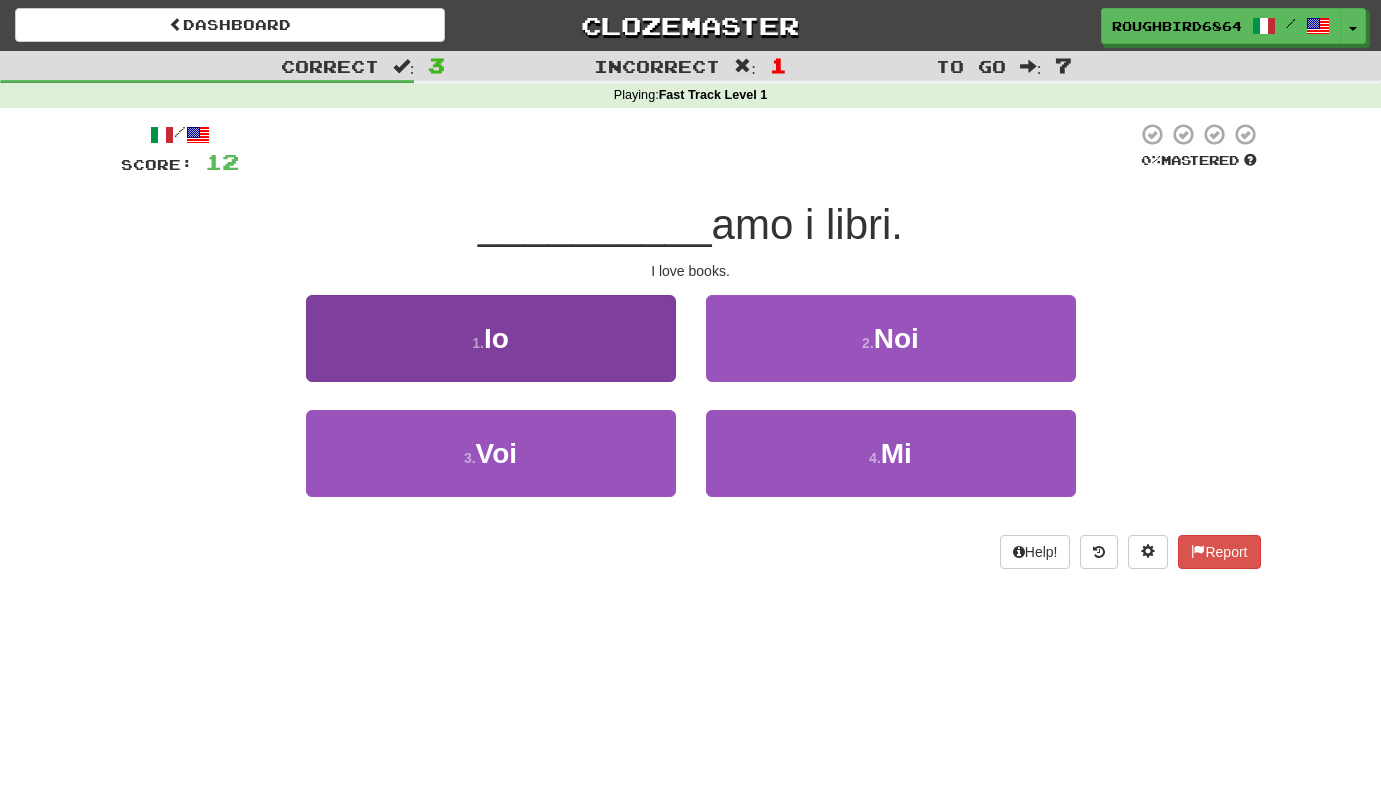 click on "1 . Io" at bounding box center [491, 338] 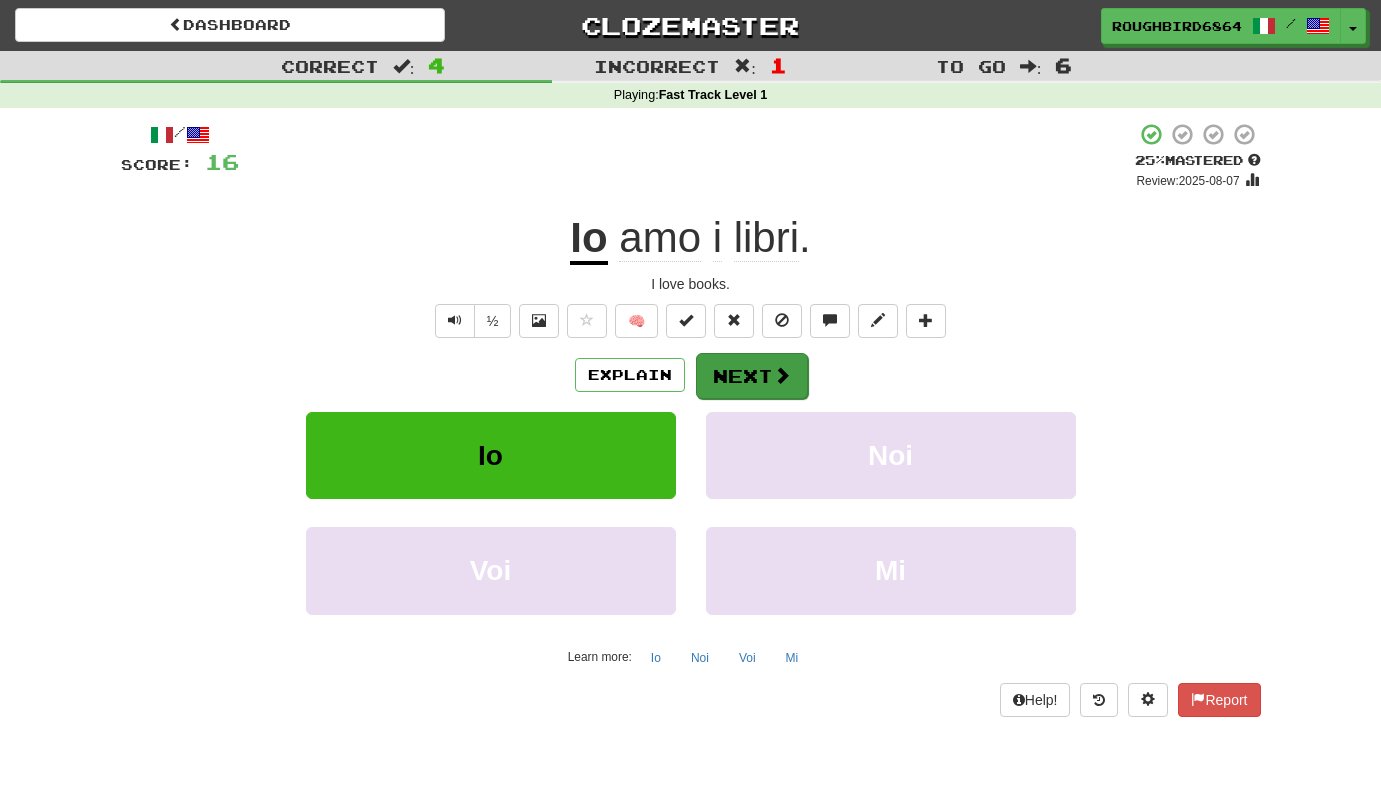 click on "Next" at bounding box center [752, 376] 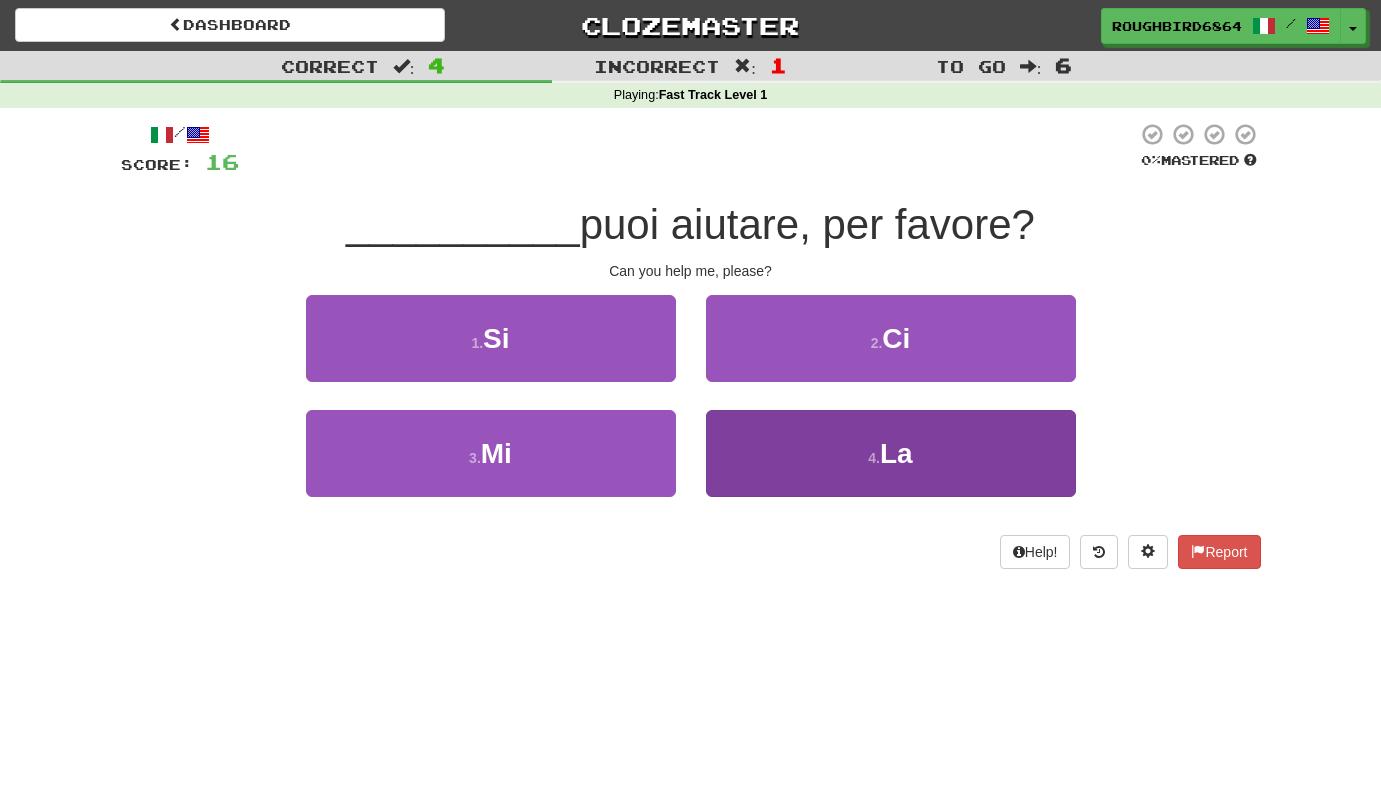click on "4 .  La" at bounding box center (891, 453) 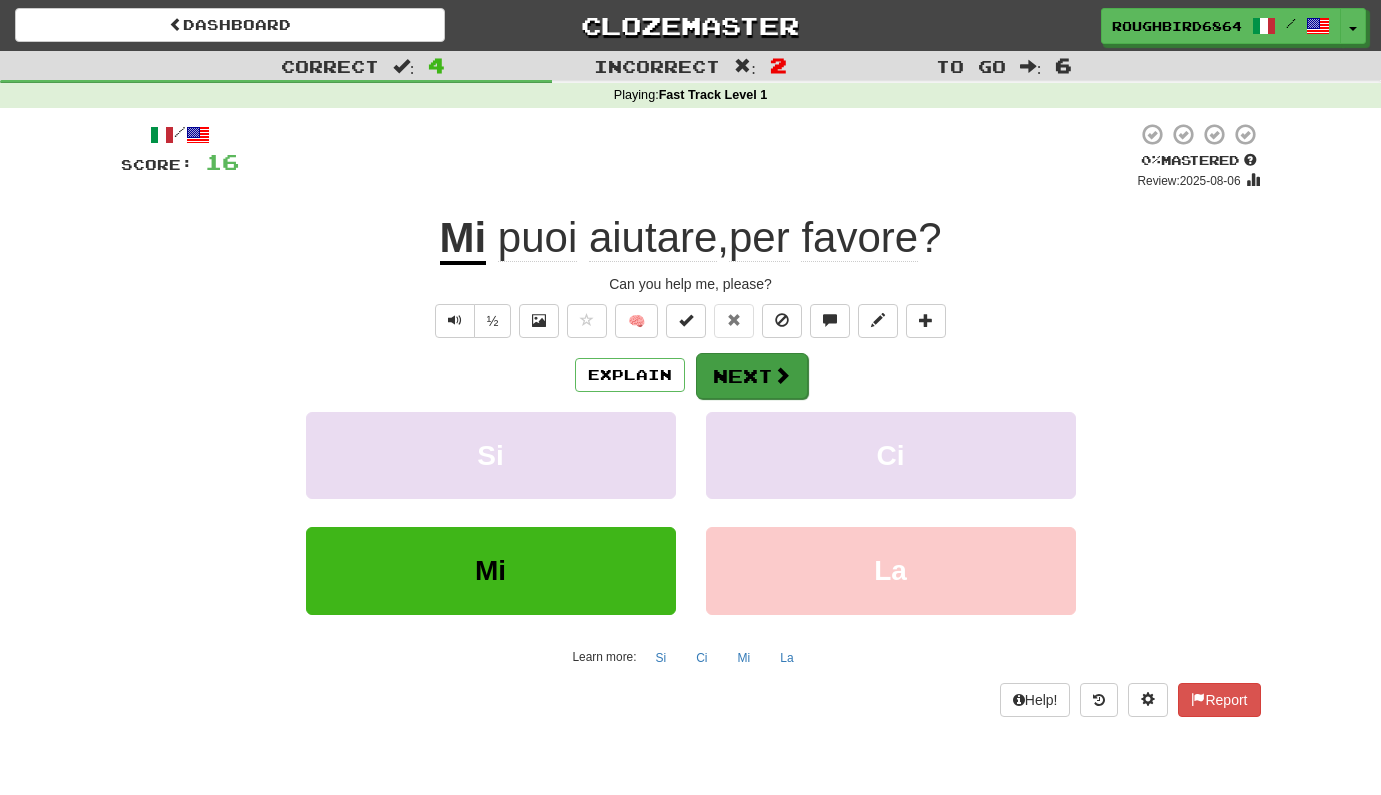 click on "Next" at bounding box center (752, 376) 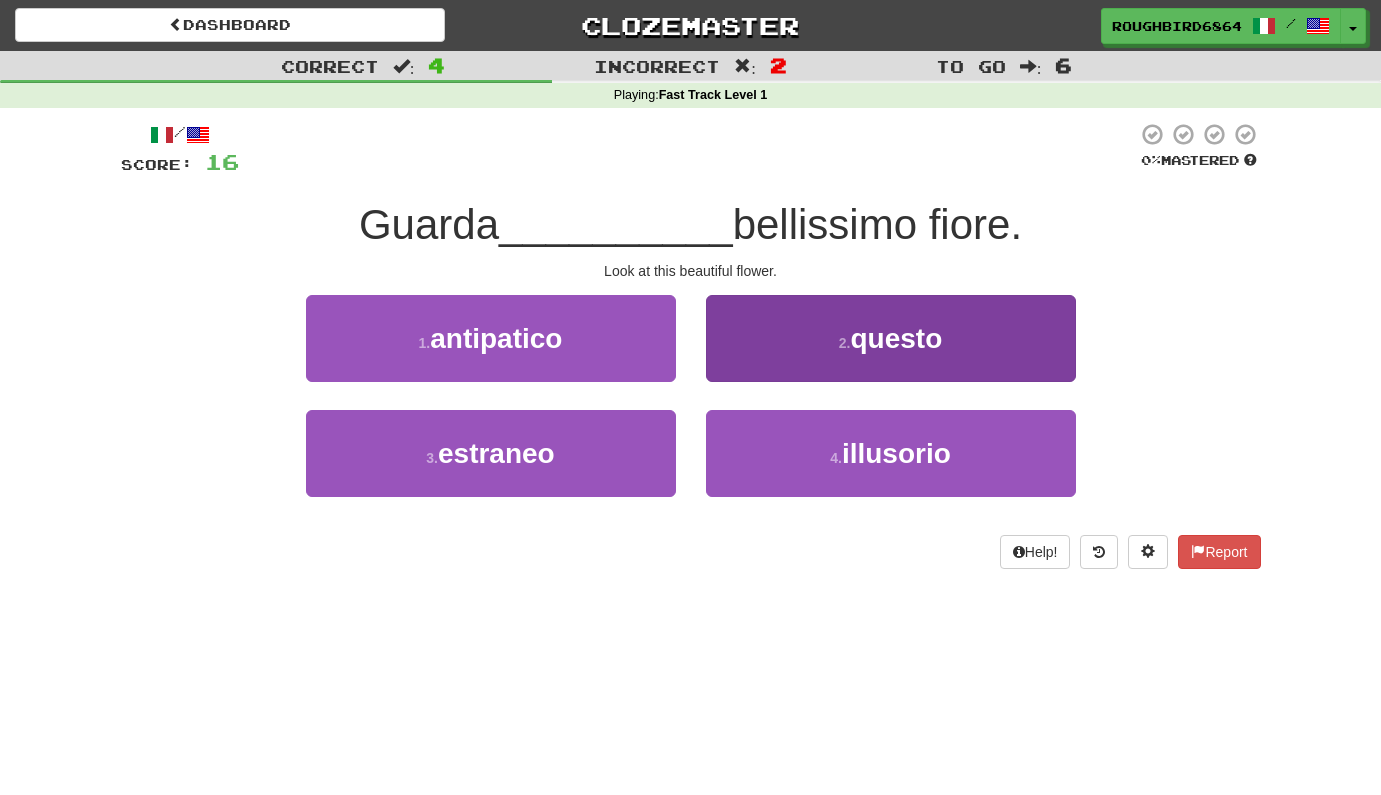 click on "2 . questo" at bounding box center (891, 338) 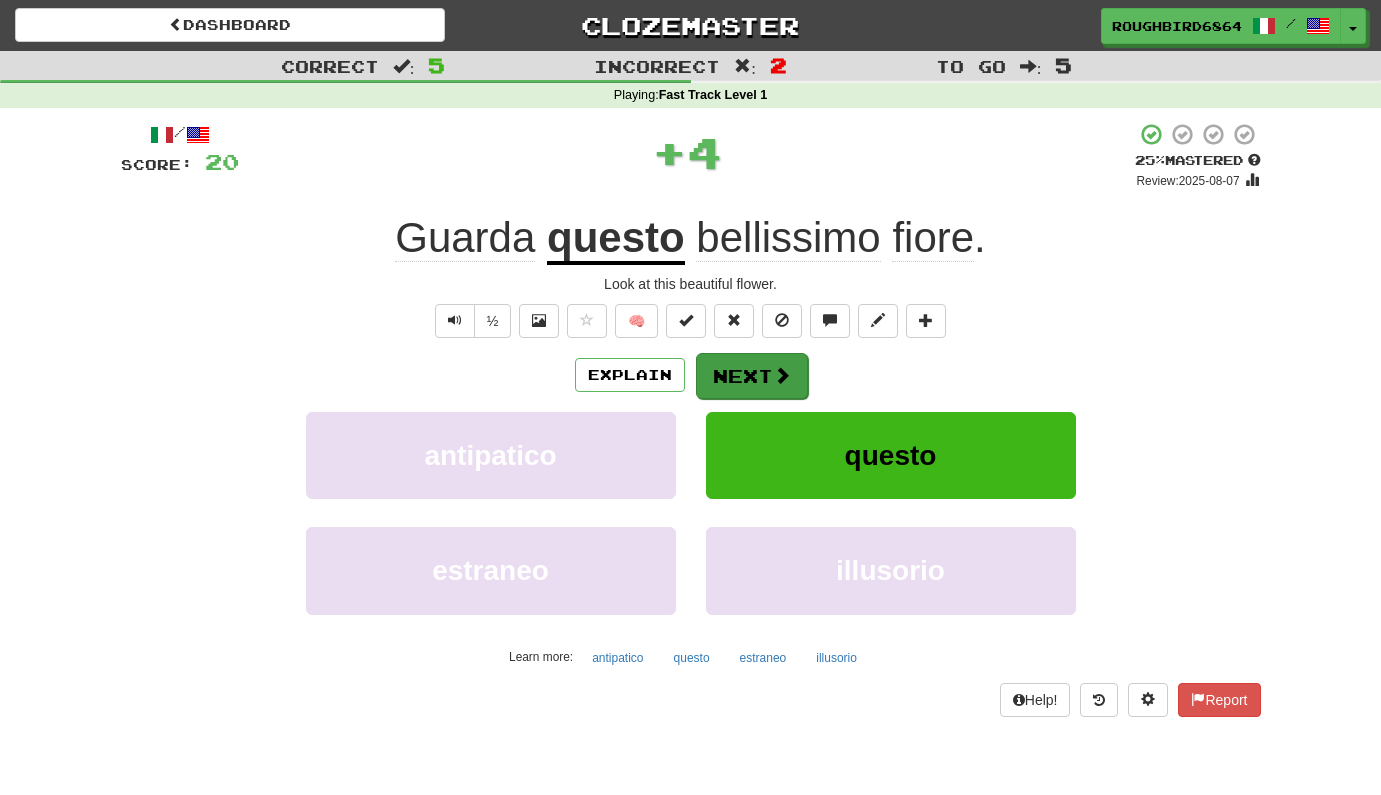 click on "Next" at bounding box center [752, 376] 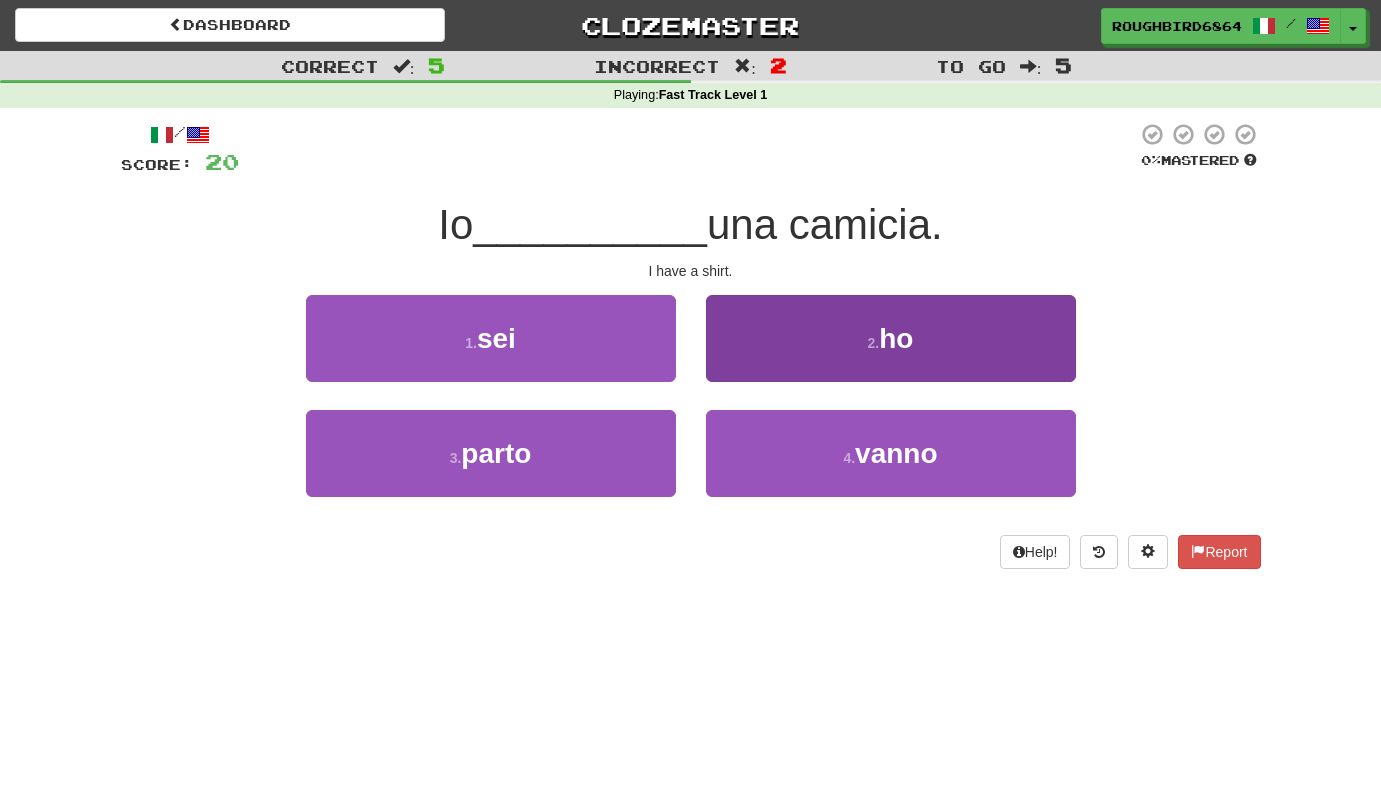 click on "2 ." at bounding box center [874, 343] 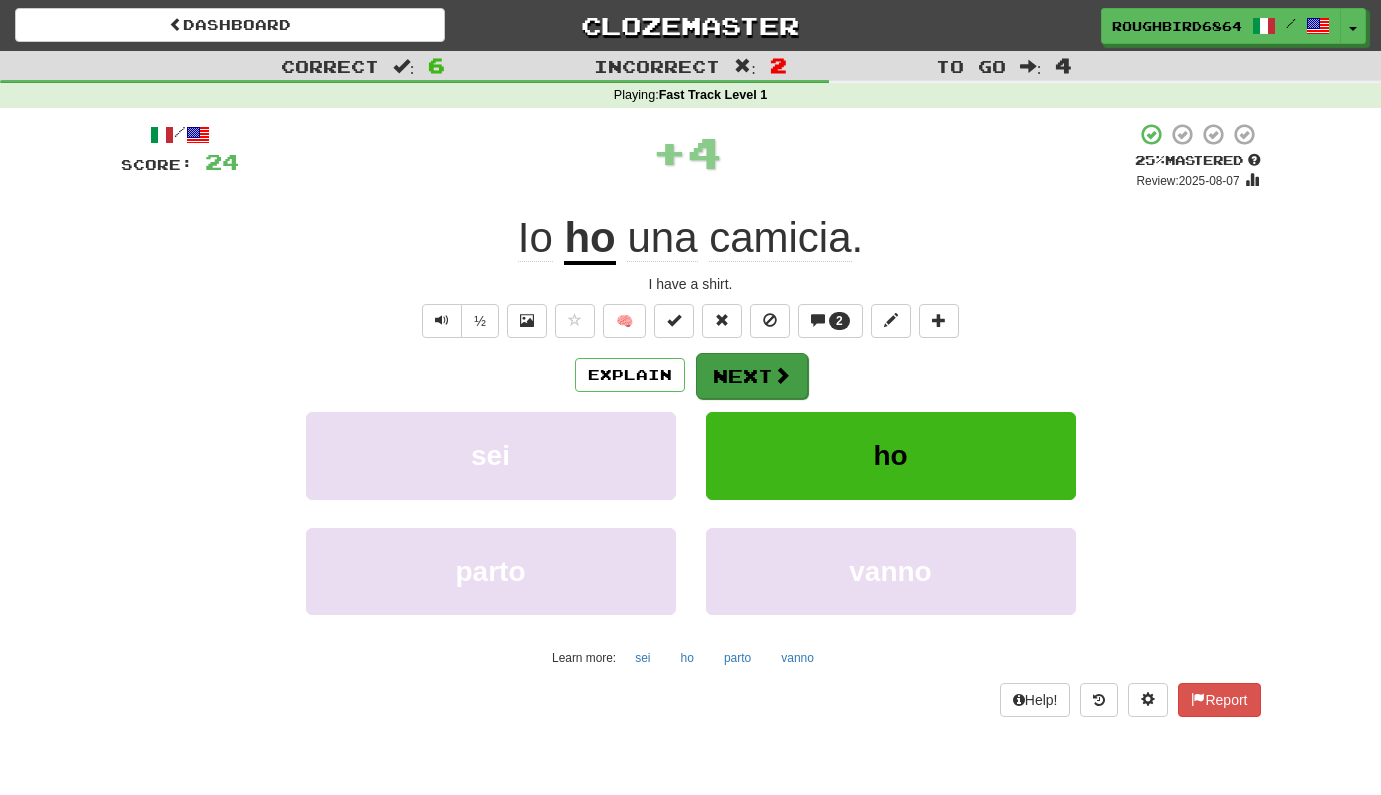 click on "Next" at bounding box center (752, 376) 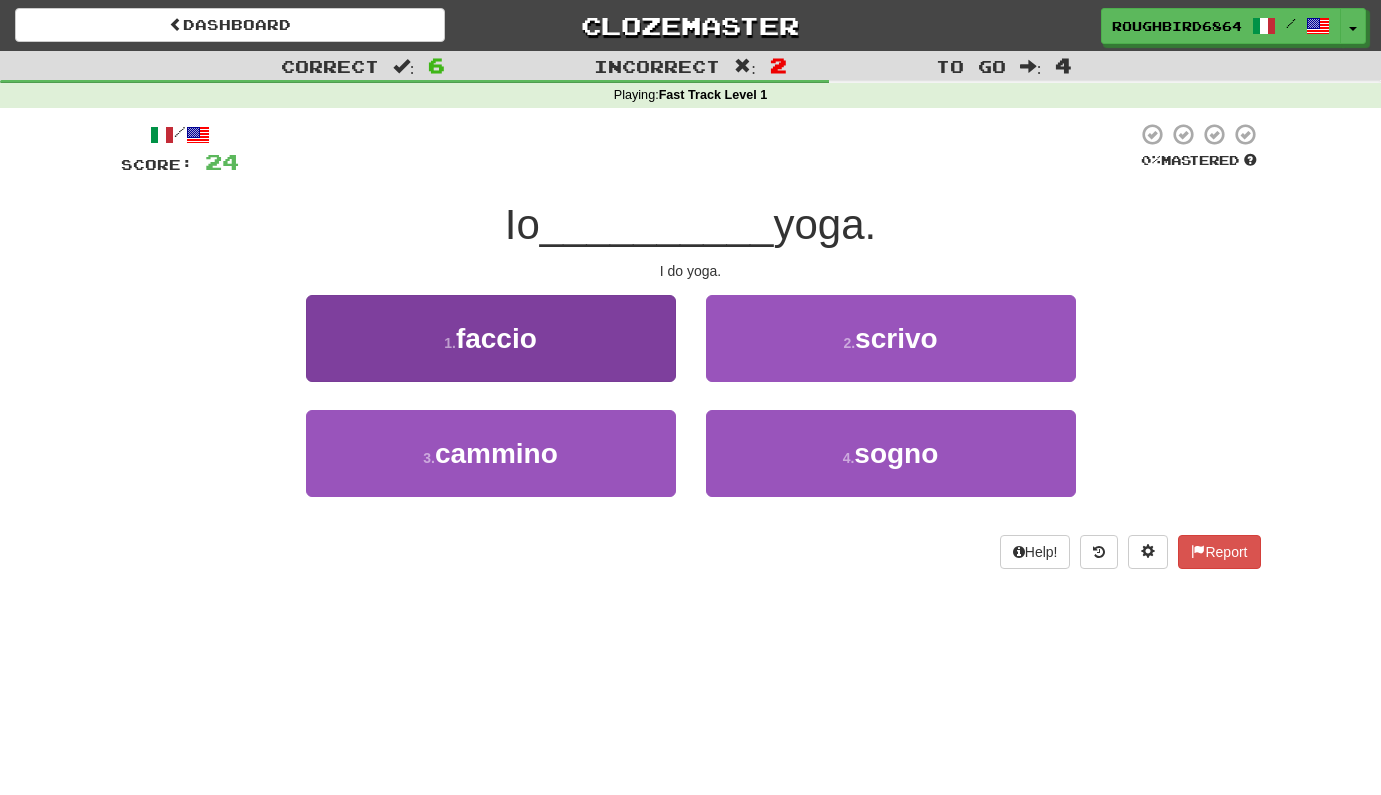 click on "1 . faccio" at bounding box center (491, 338) 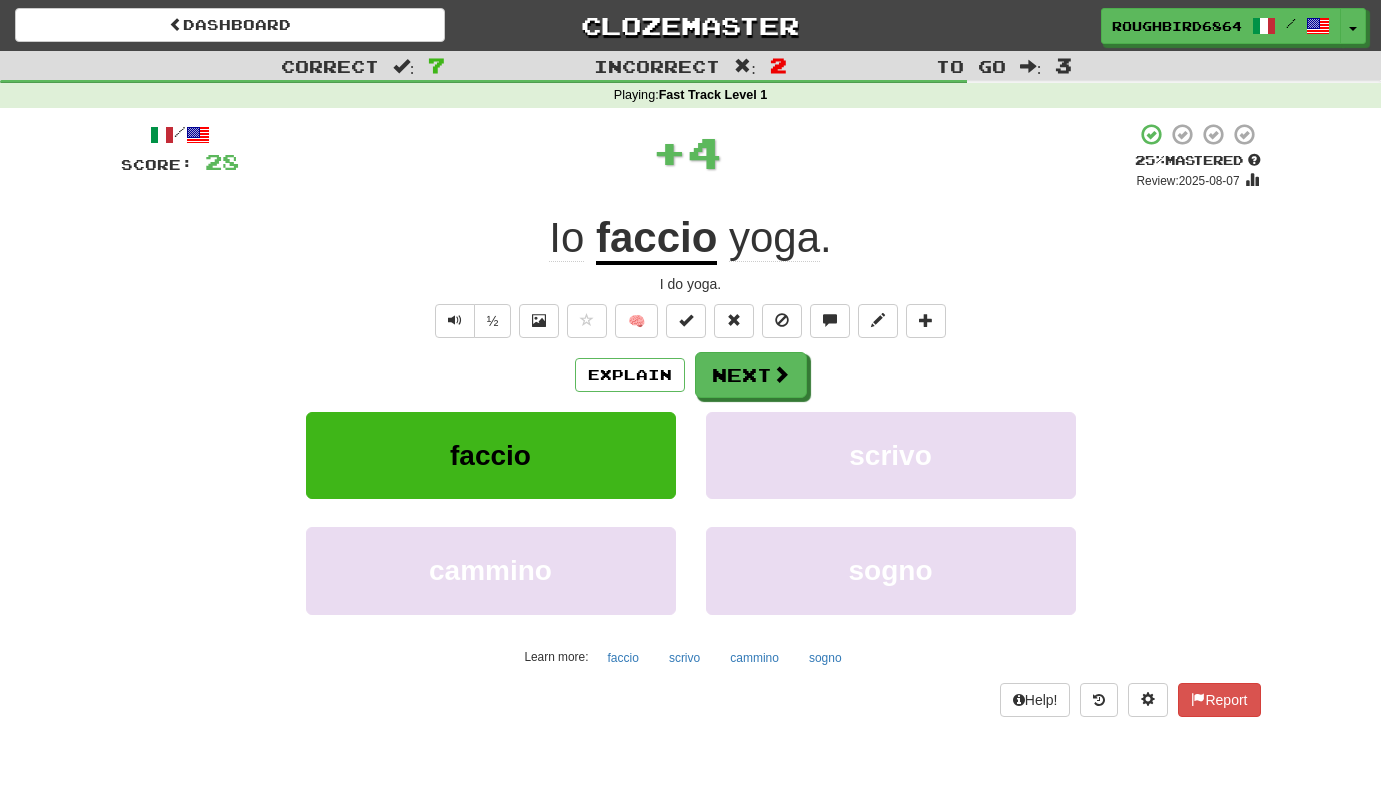 click on "/ Score: 28 + 4 25 % Mastered Review: [DATE] [NAME] faccio yoga . I do yoga. ½ 🧠 Explain Next faccio scrivo cammino sogno Learn more: faccio scrivo cammino sogno Help! Report" at bounding box center [691, 419] 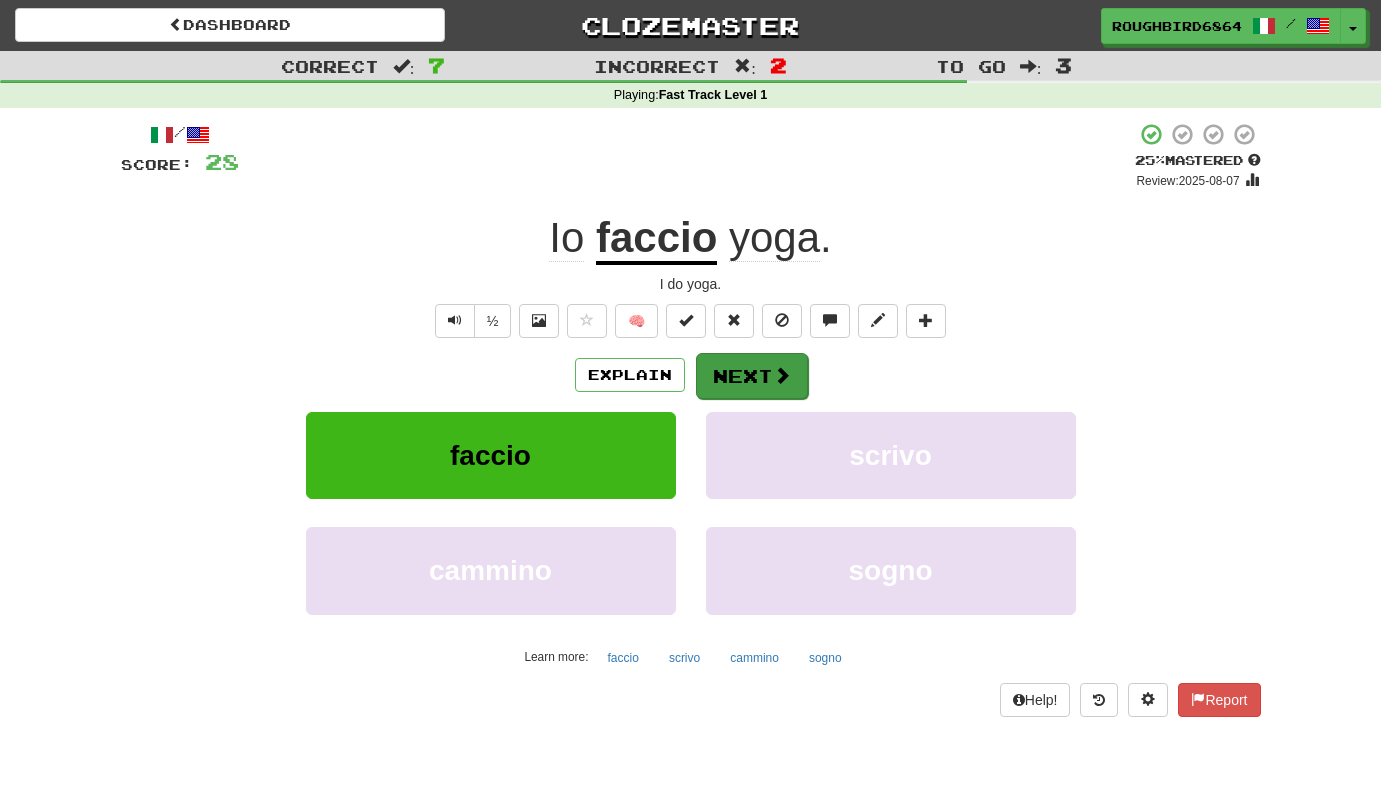 click on "Next" at bounding box center (752, 376) 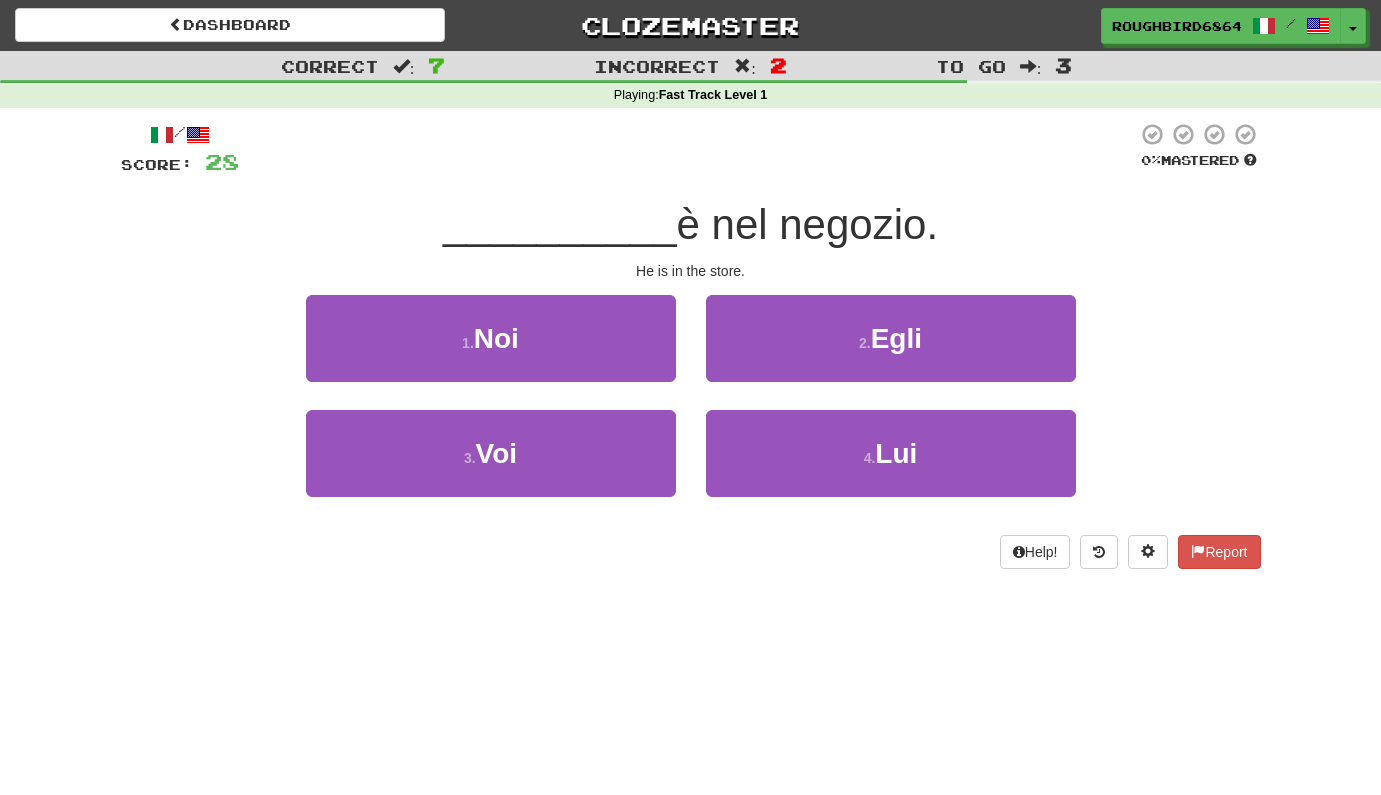 click at bounding box center (688, 149) 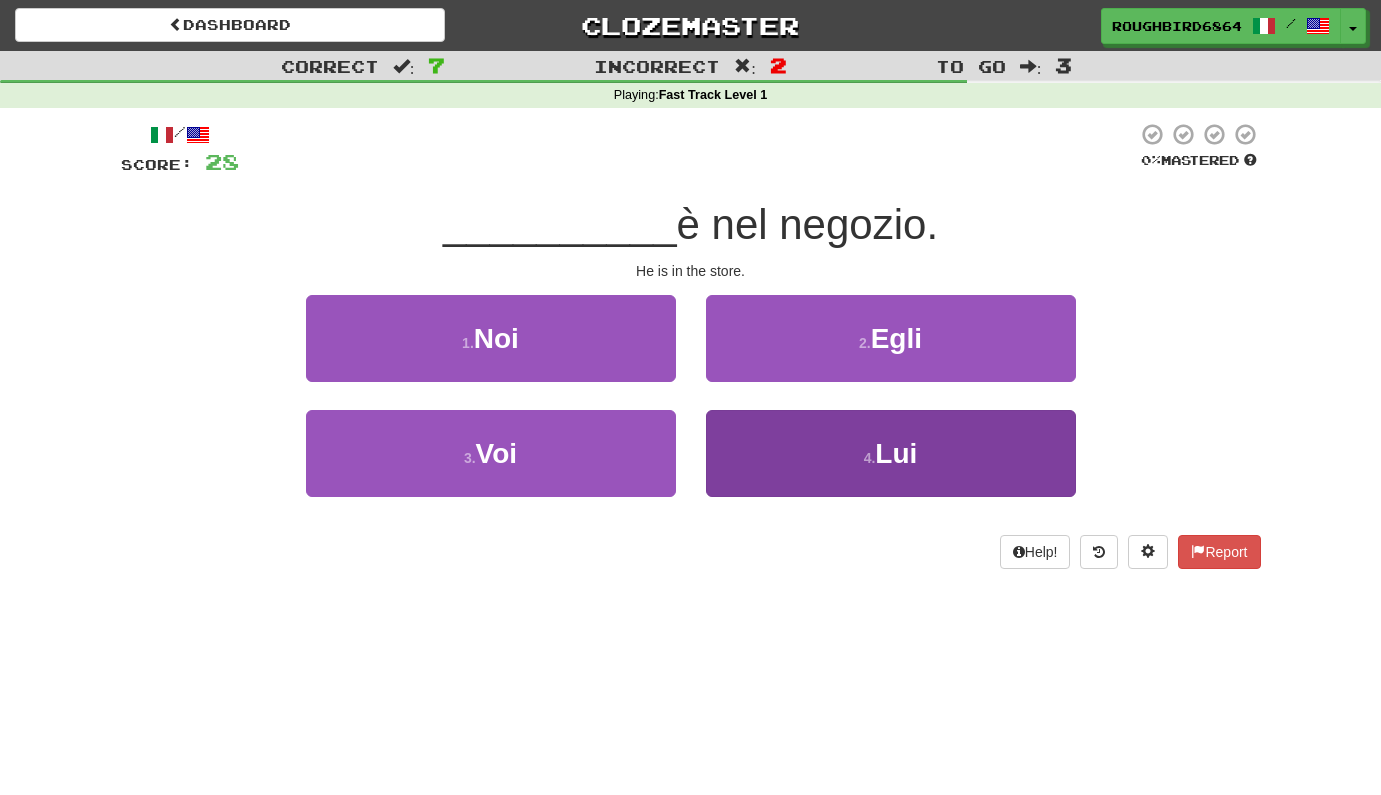 click on "4 .  Lui" at bounding box center [891, 453] 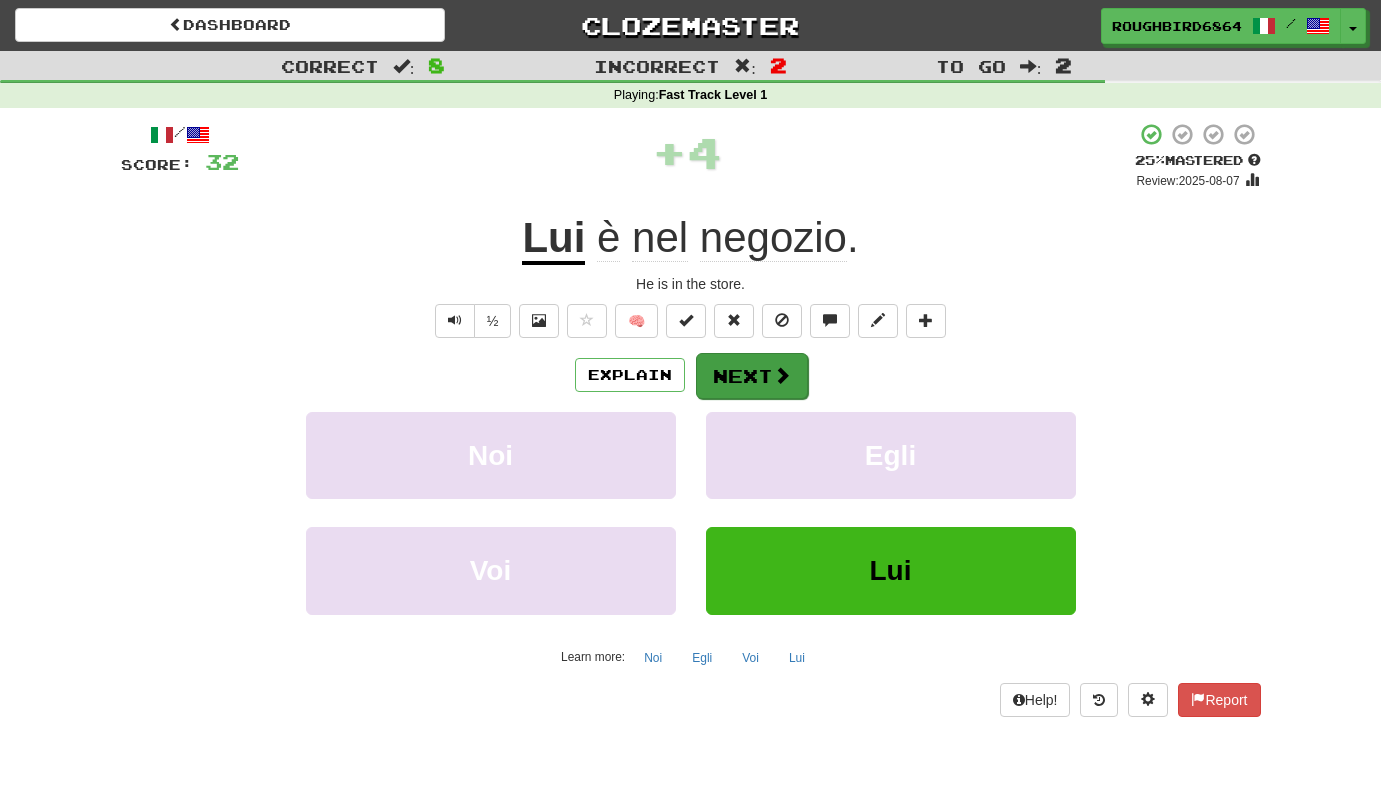 click on "Next" at bounding box center (752, 376) 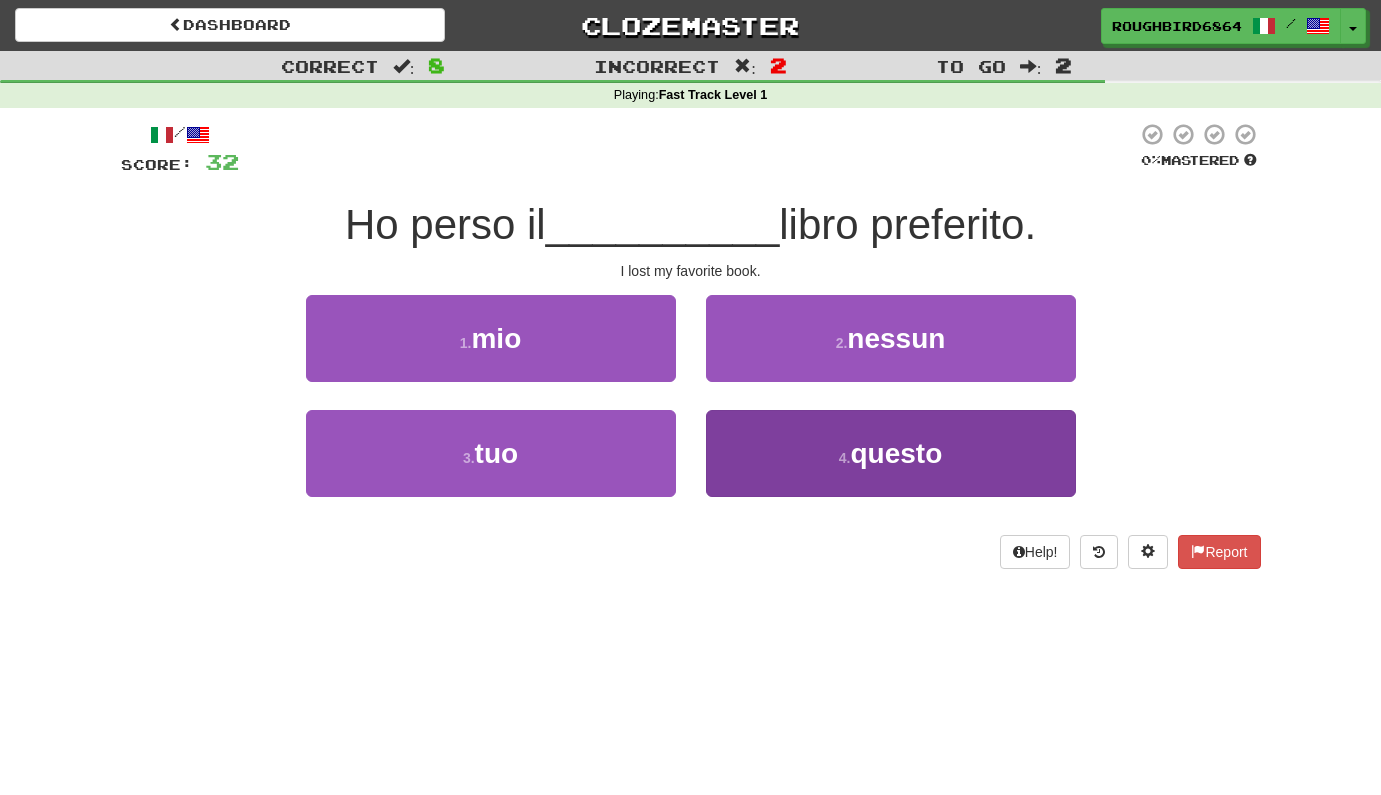 click on "4 .  questo" at bounding box center (891, 453) 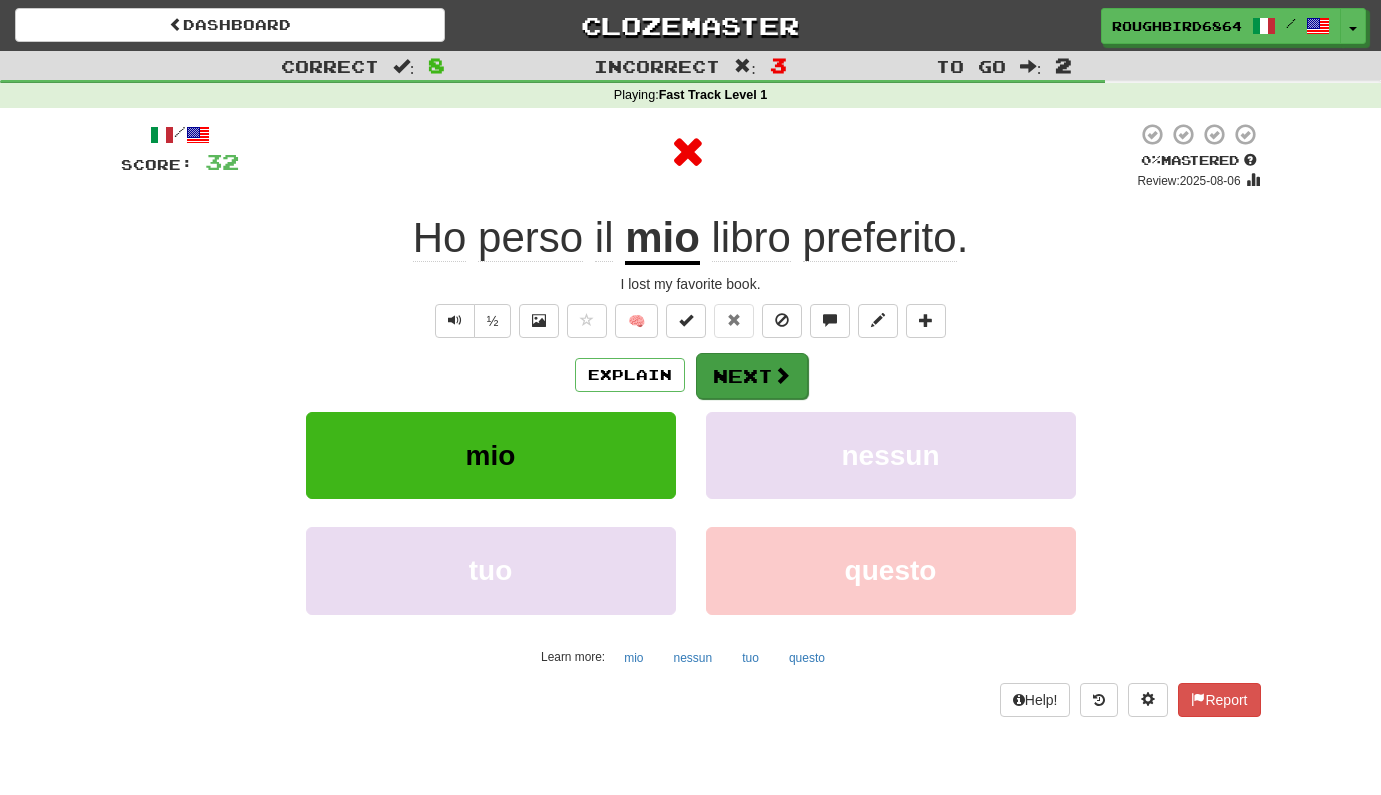 click on "Next" at bounding box center [752, 376] 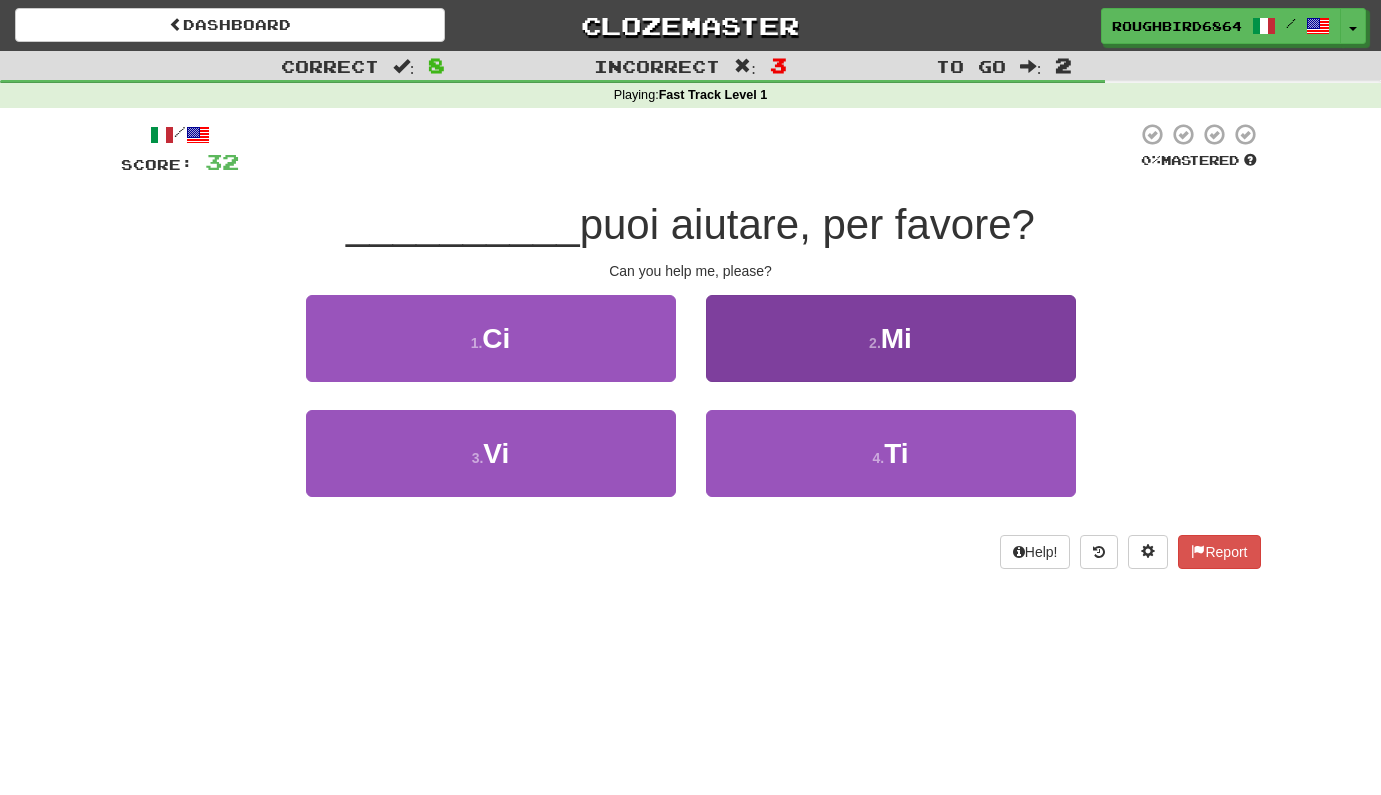 click on "2 .  Mi" at bounding box center (891, 338) 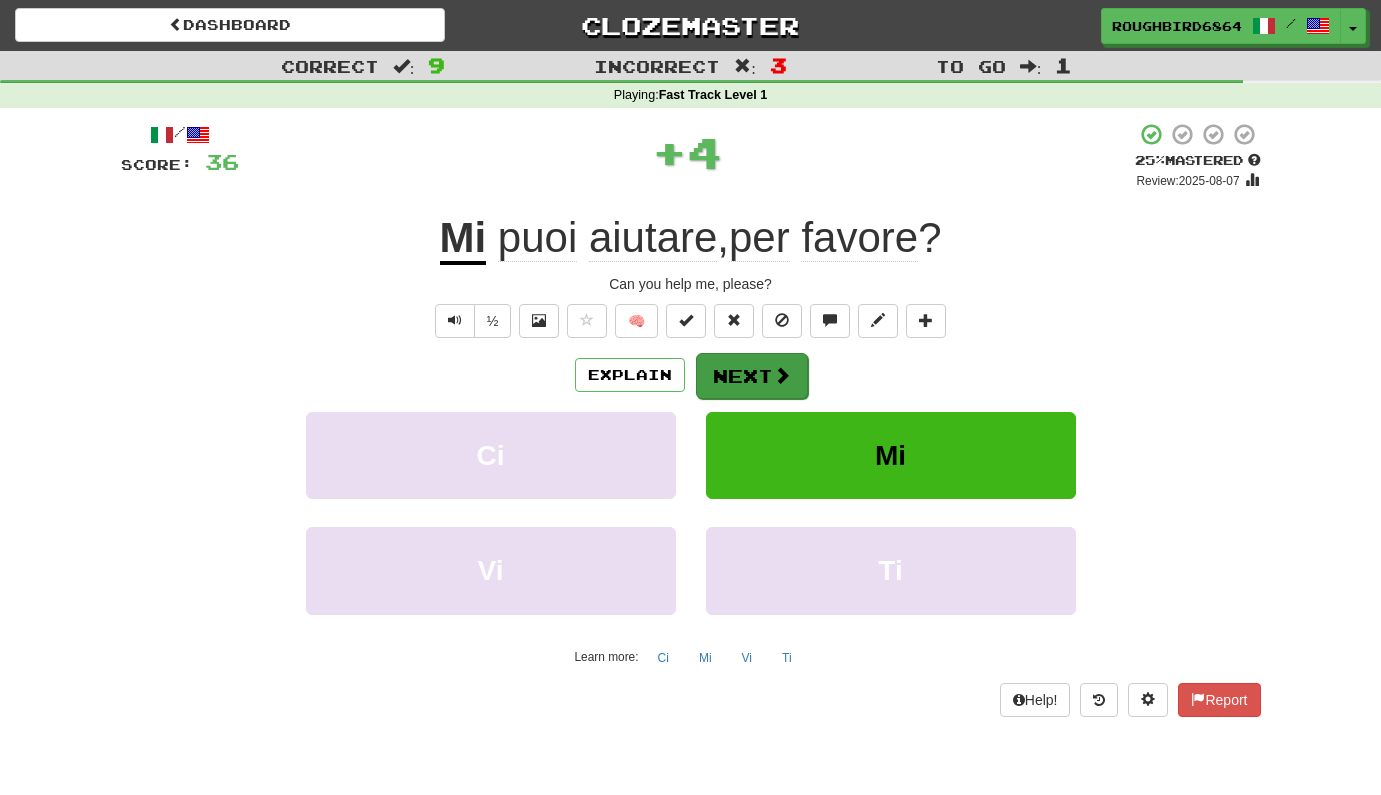 click on "Next" at bounding box center (752, 376) 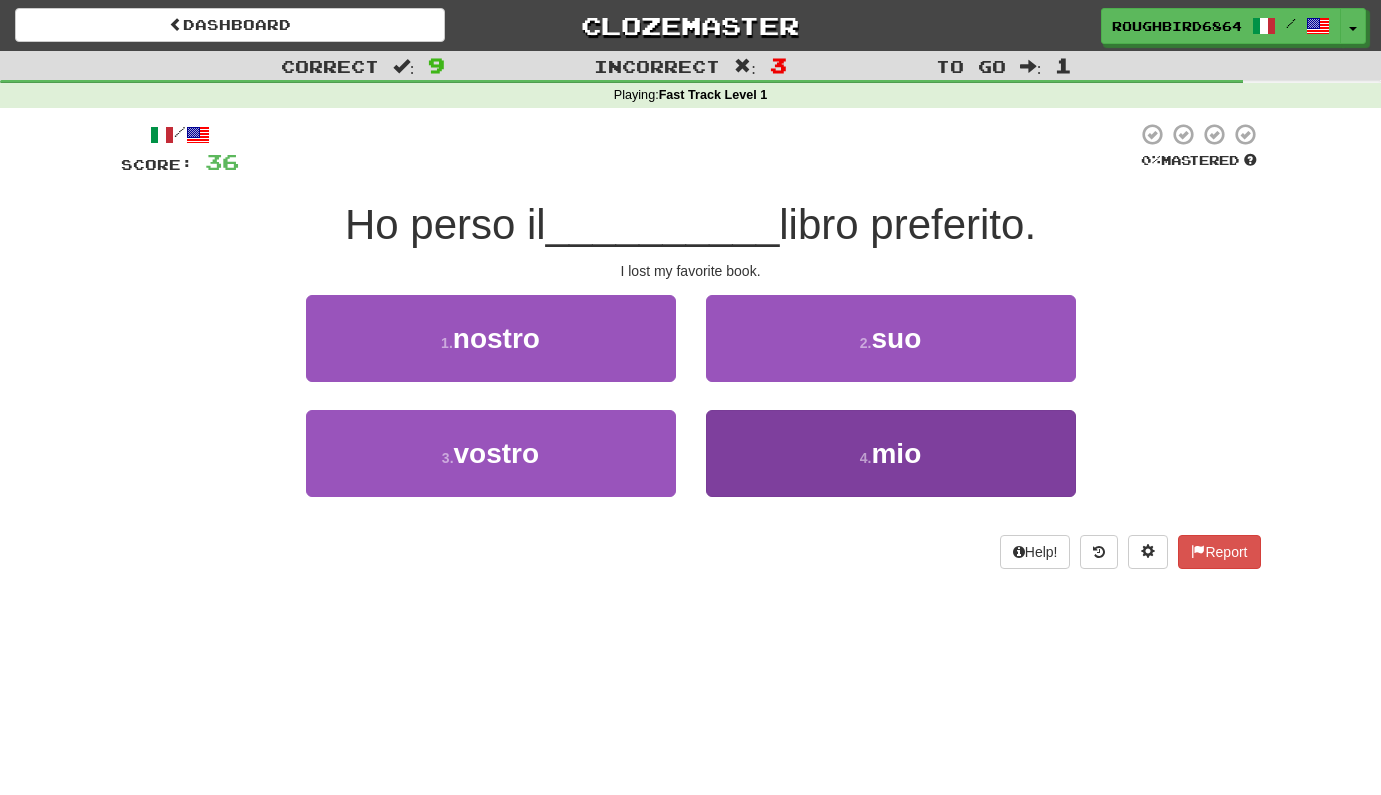 click on "4 .  mio" at bounding box center (891, 453) 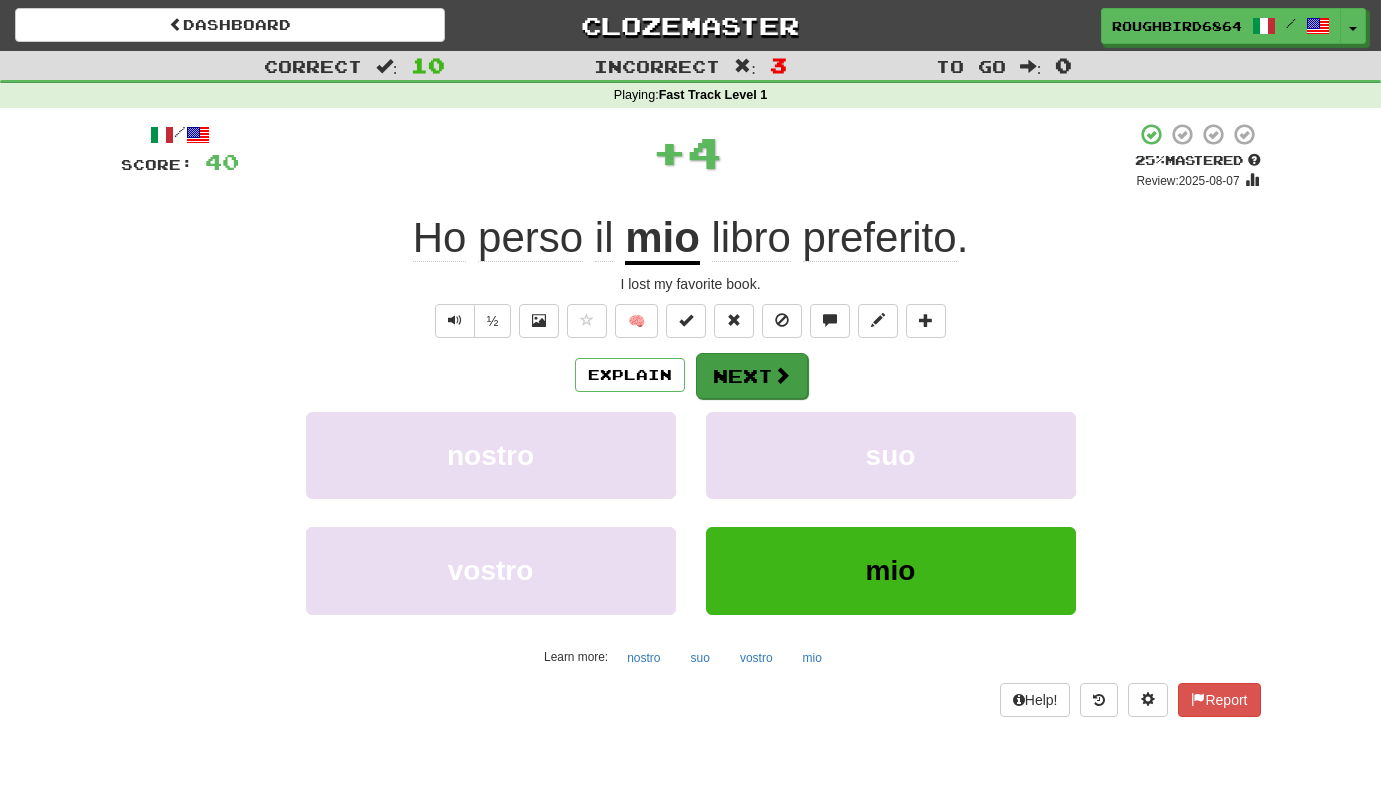 click on "Next" at bounding box center [752, 376] 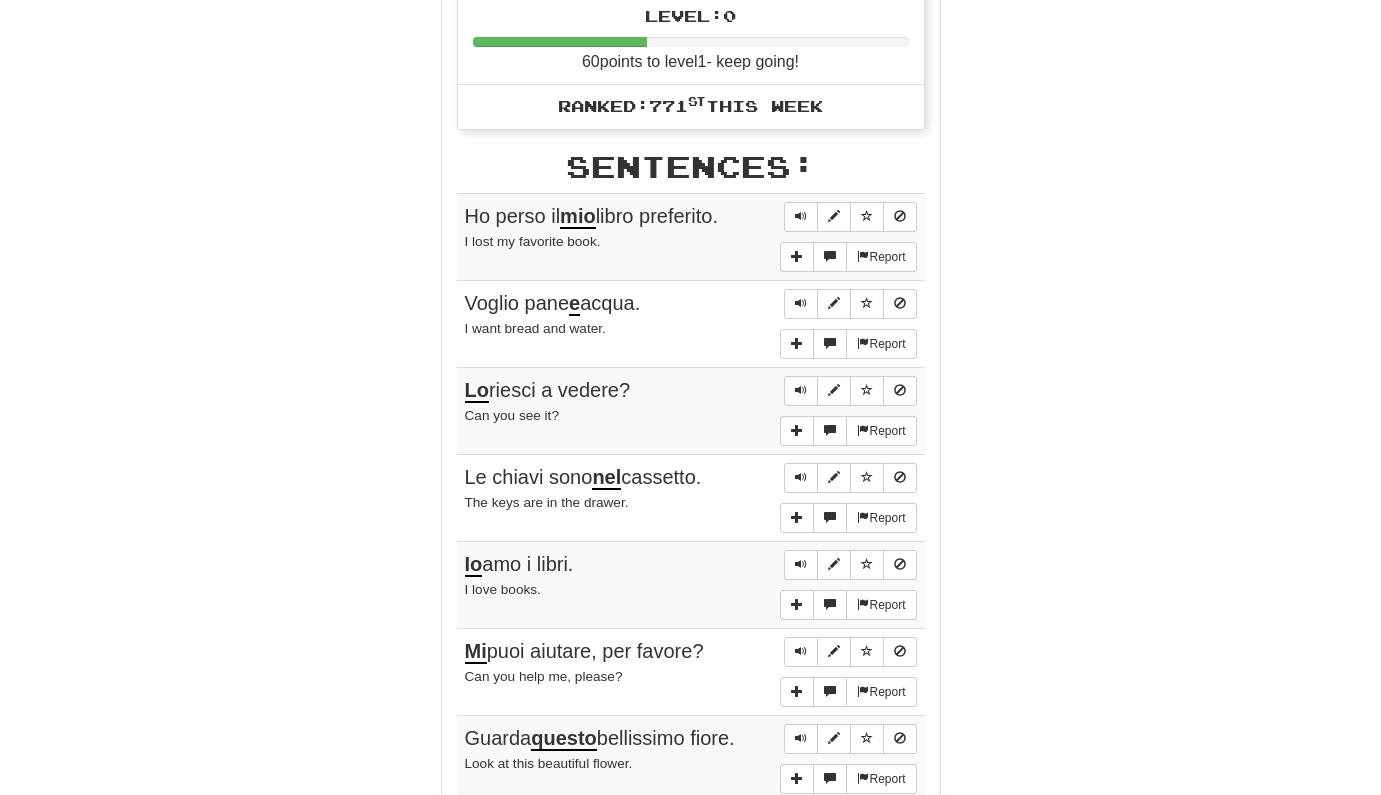 scroll, scrollTop: 1111, scrollLeft: 0, axis: vertical 